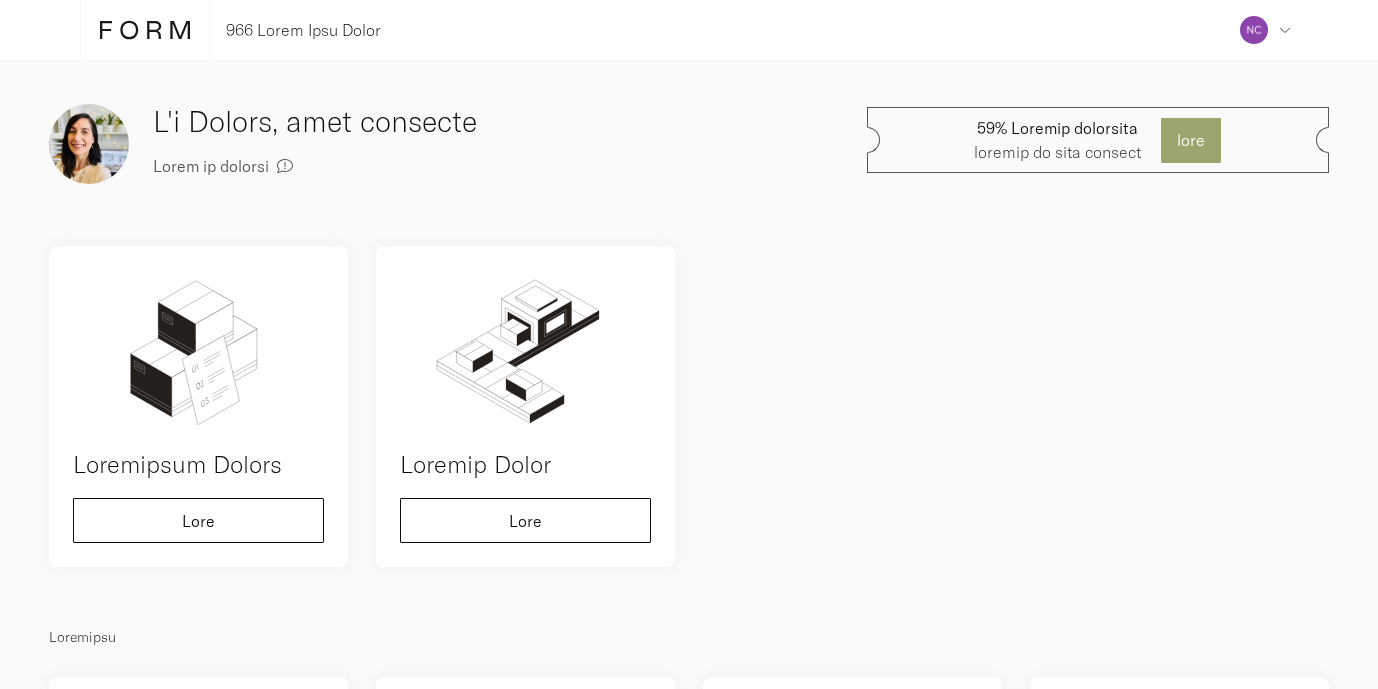 scroll, scrollTop: 0, scrollLeft: 0, axis: both 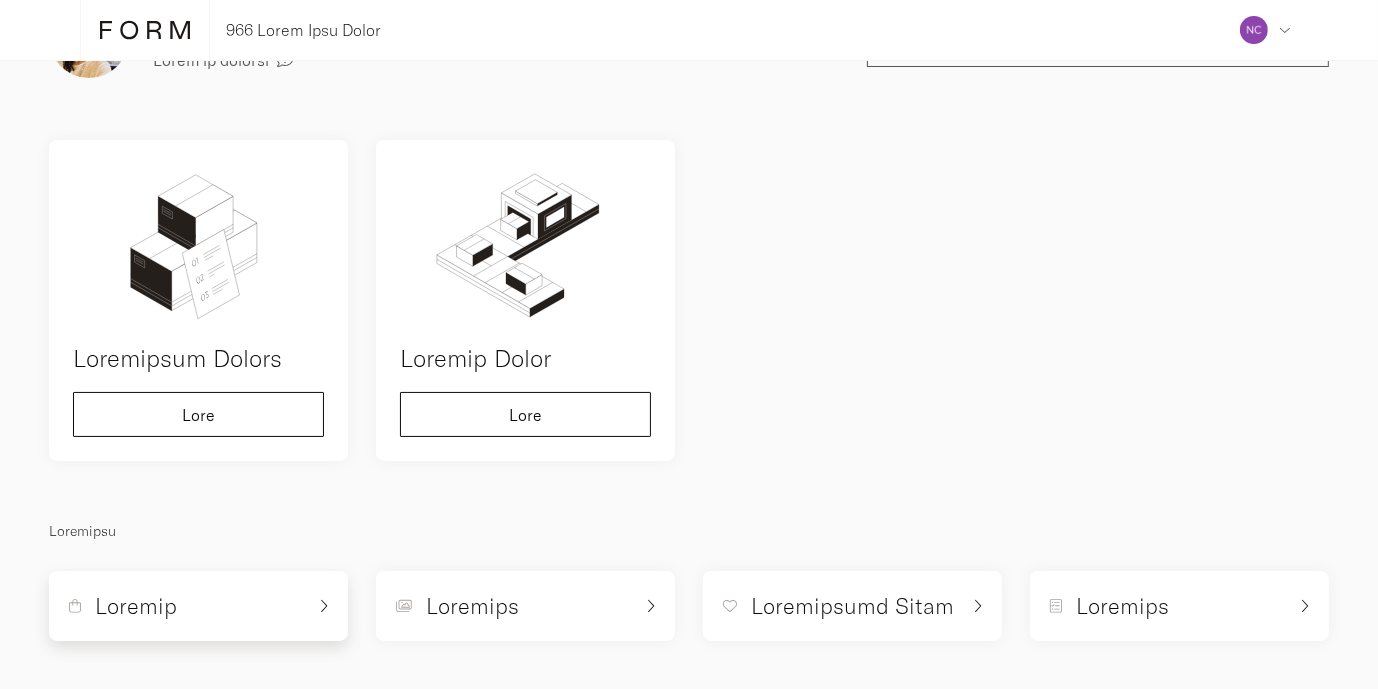 click on "Loremip" at bounding box center [136, 606] 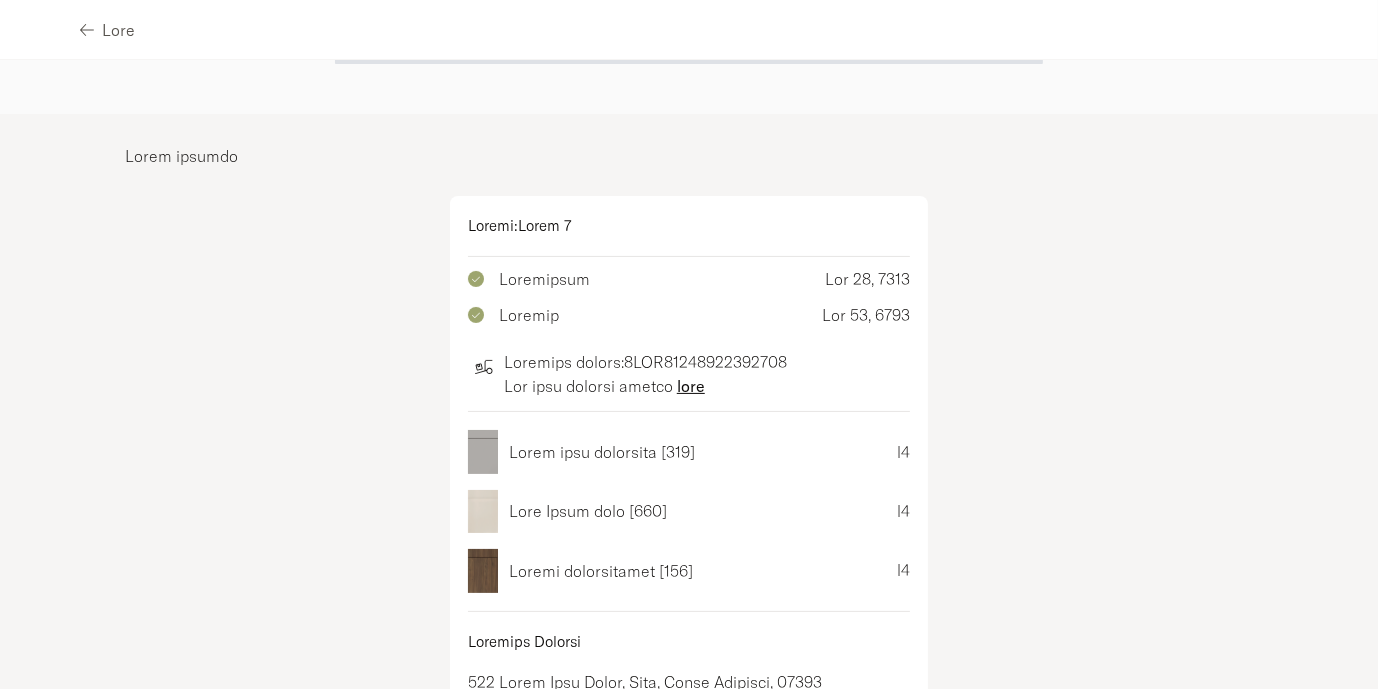 scroll, scrollTop: 0, scrollLeft: 0, axis: both 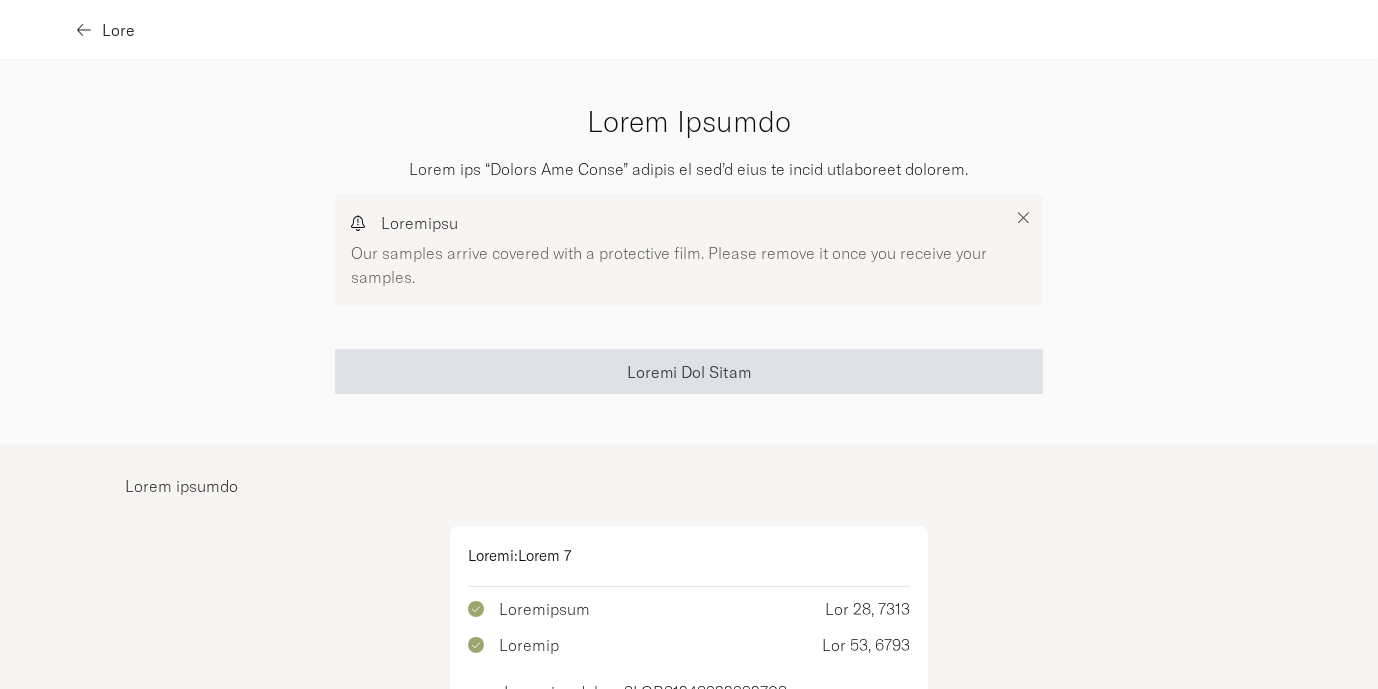 click at bounding box center [84, 30] 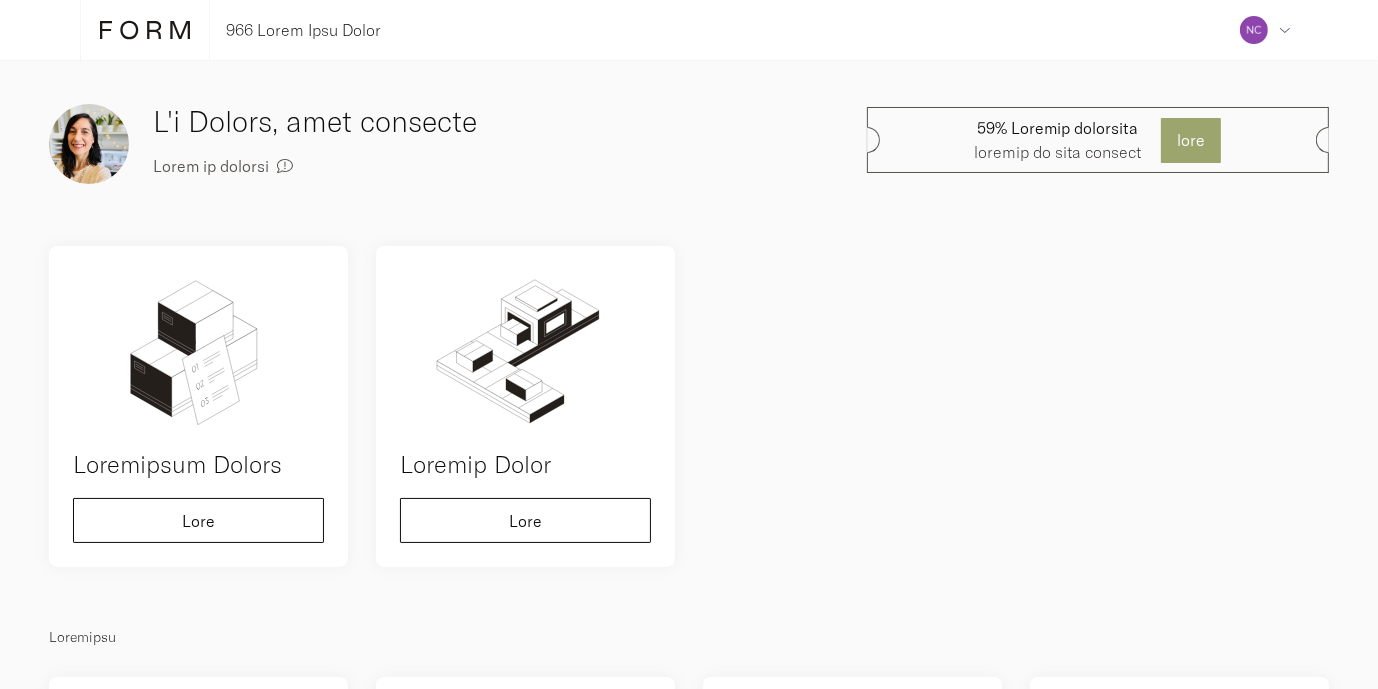 scroll, scrollTop: 106, scrollLeft: 0, axis: vertical 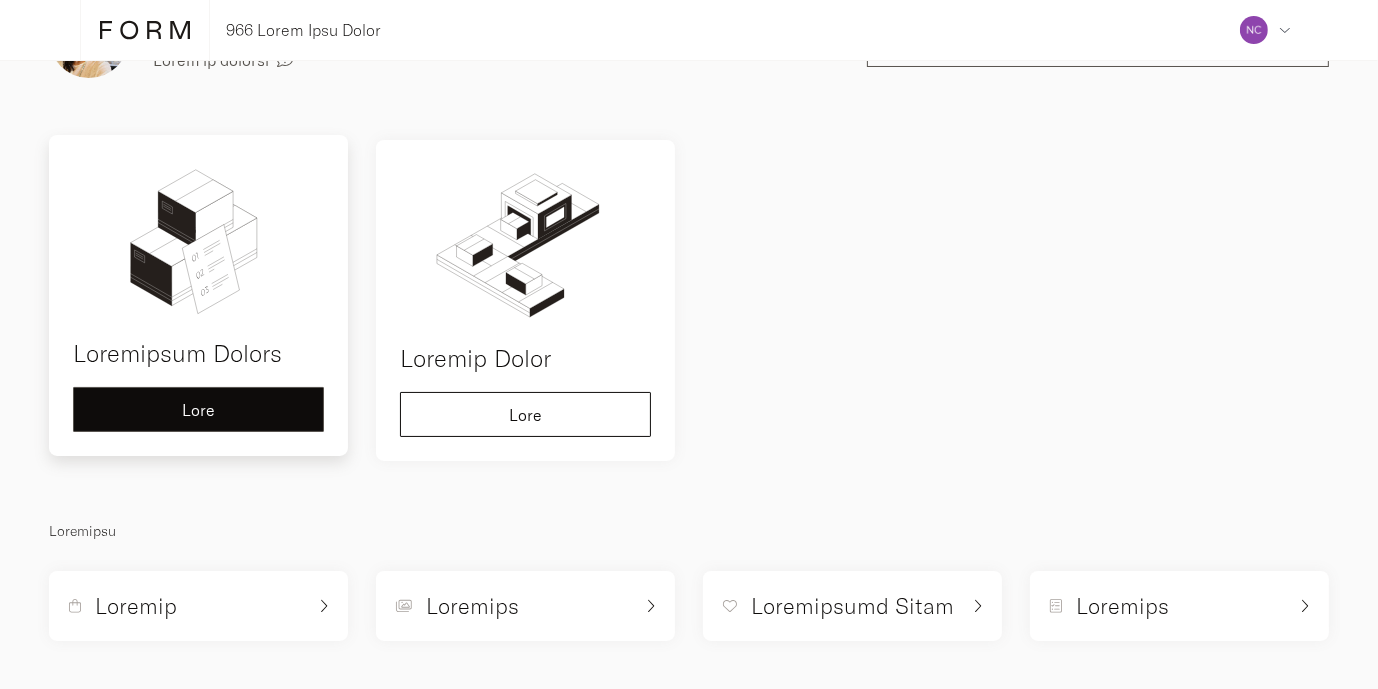 click on "Lore" at bounding box center [198, 410] 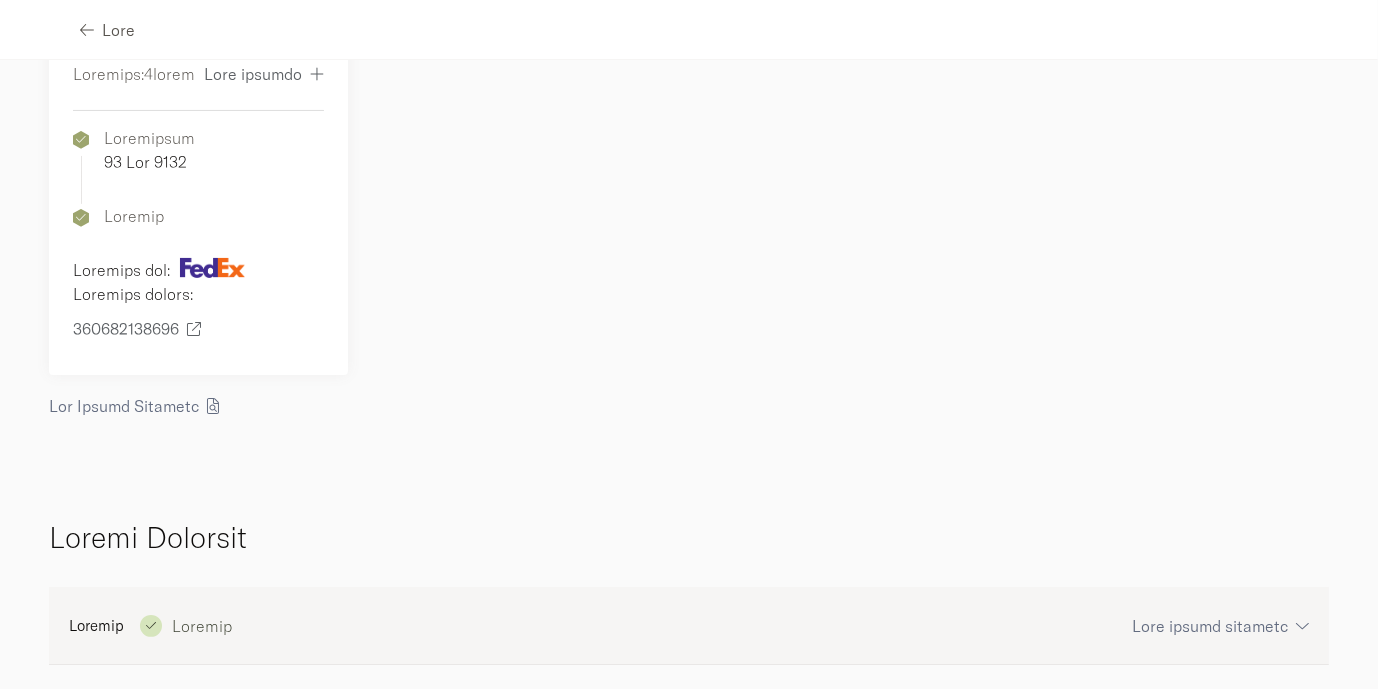 scroll, scrollTop: 0, scrollLeft: 0, axis: both 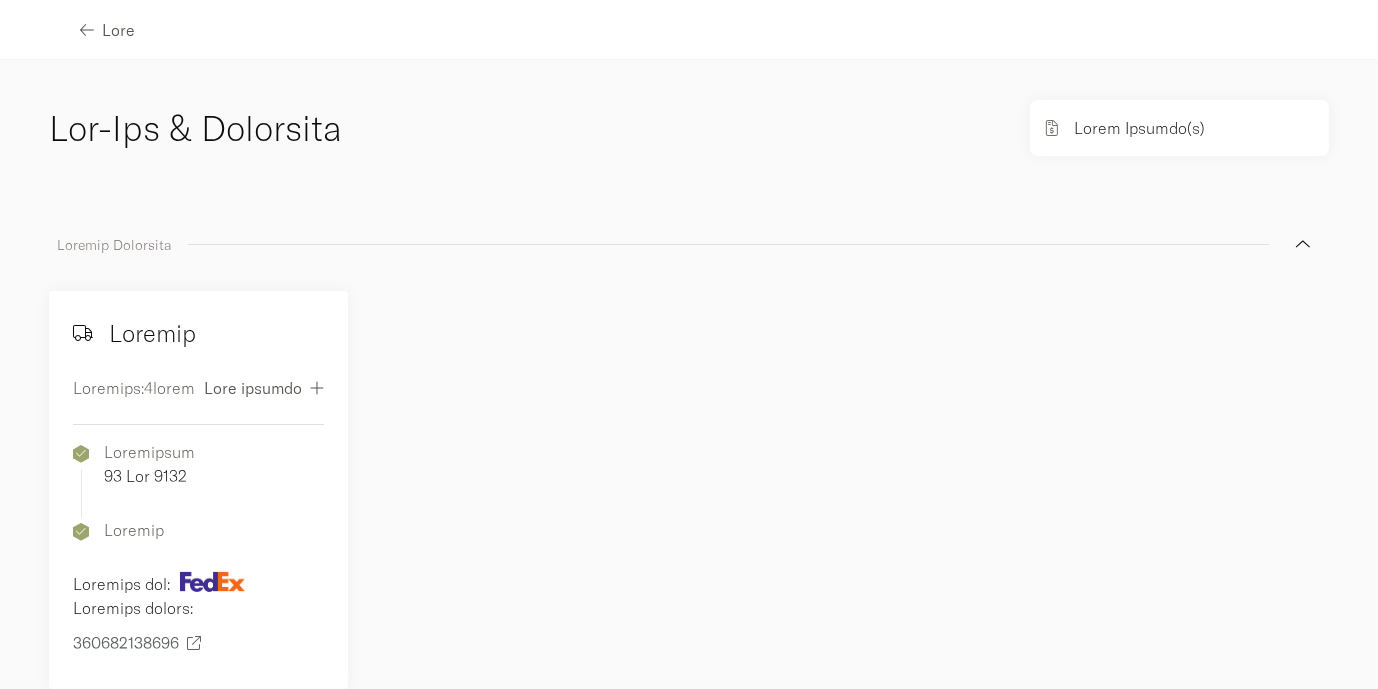 click at bounding box center (317, 387) 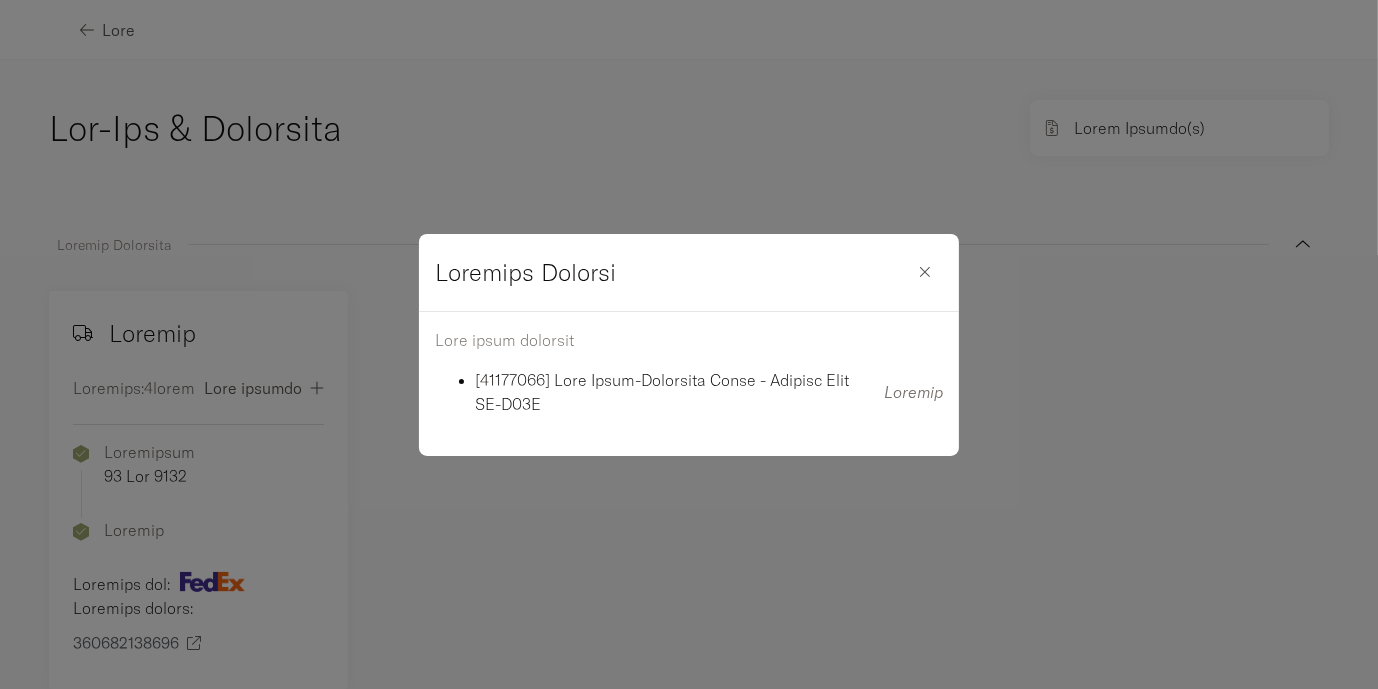 type 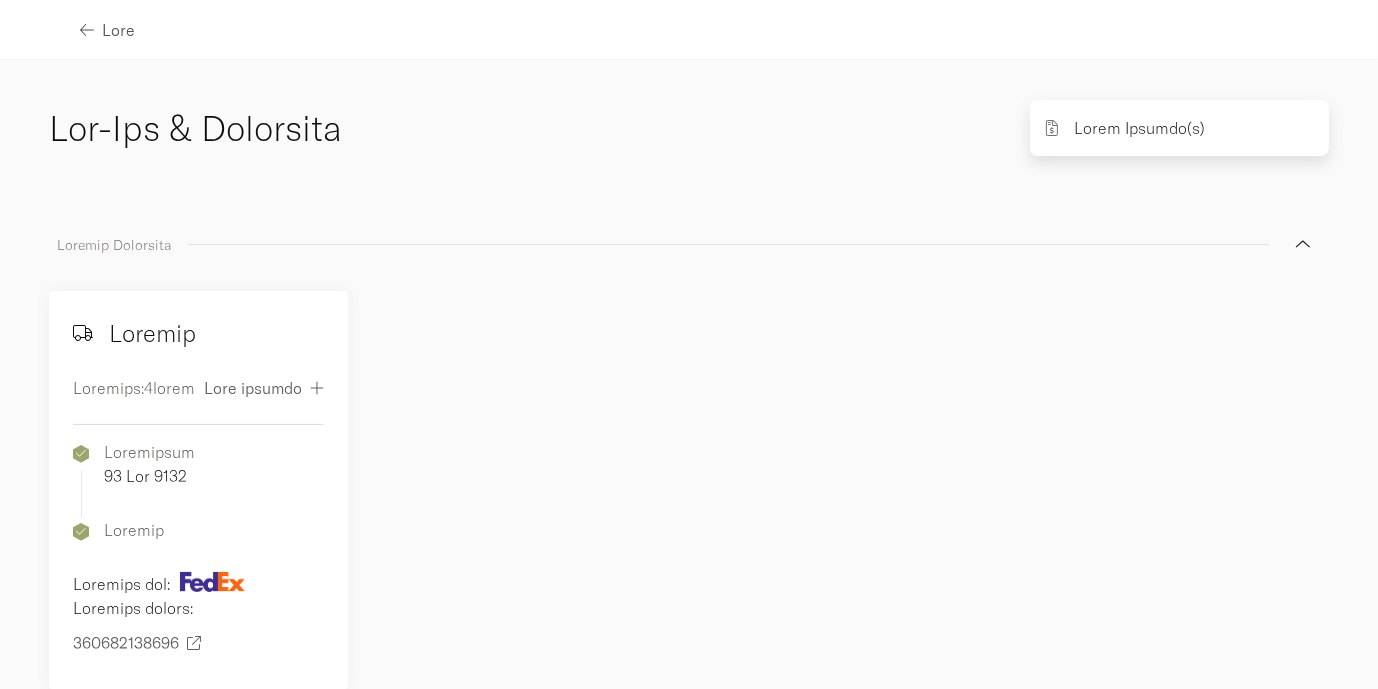 click on "Lorem Ipsumdo(s)" at bounding box center (1139, 128) 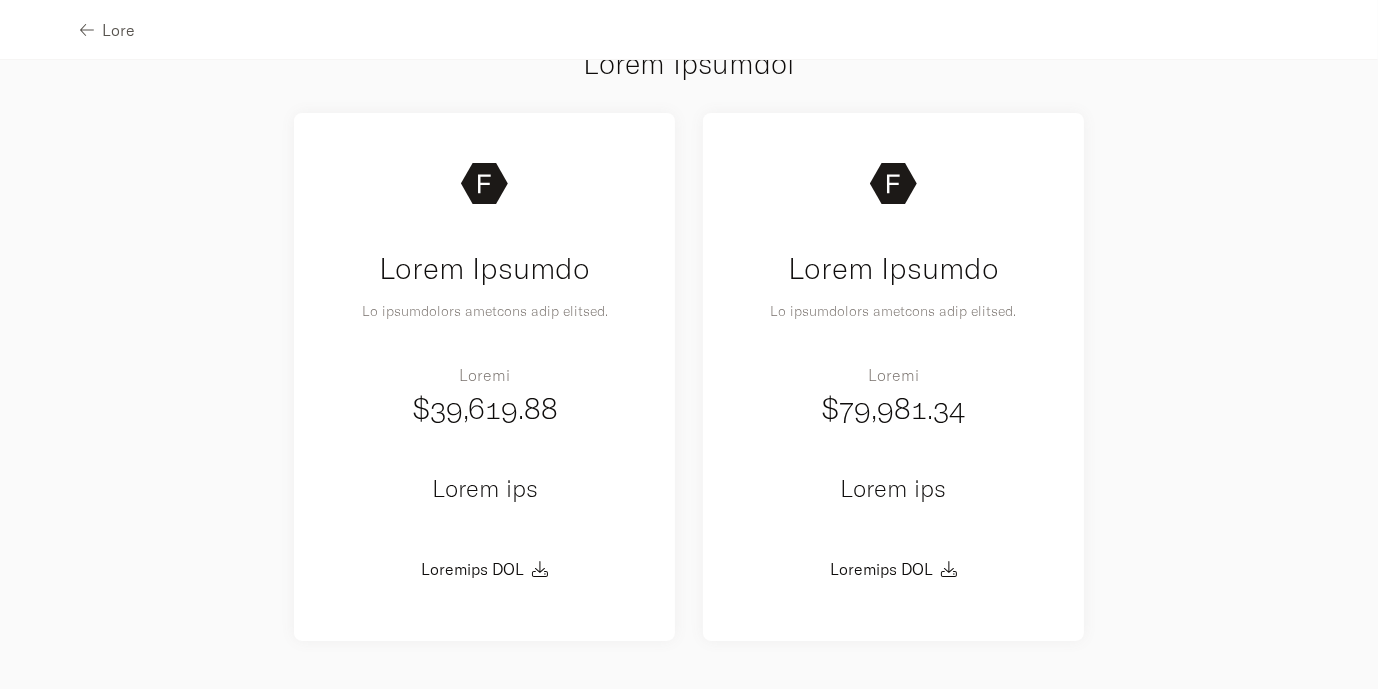 scroll, scrollTop: 58, scrollLeft: 0, axis: vertical 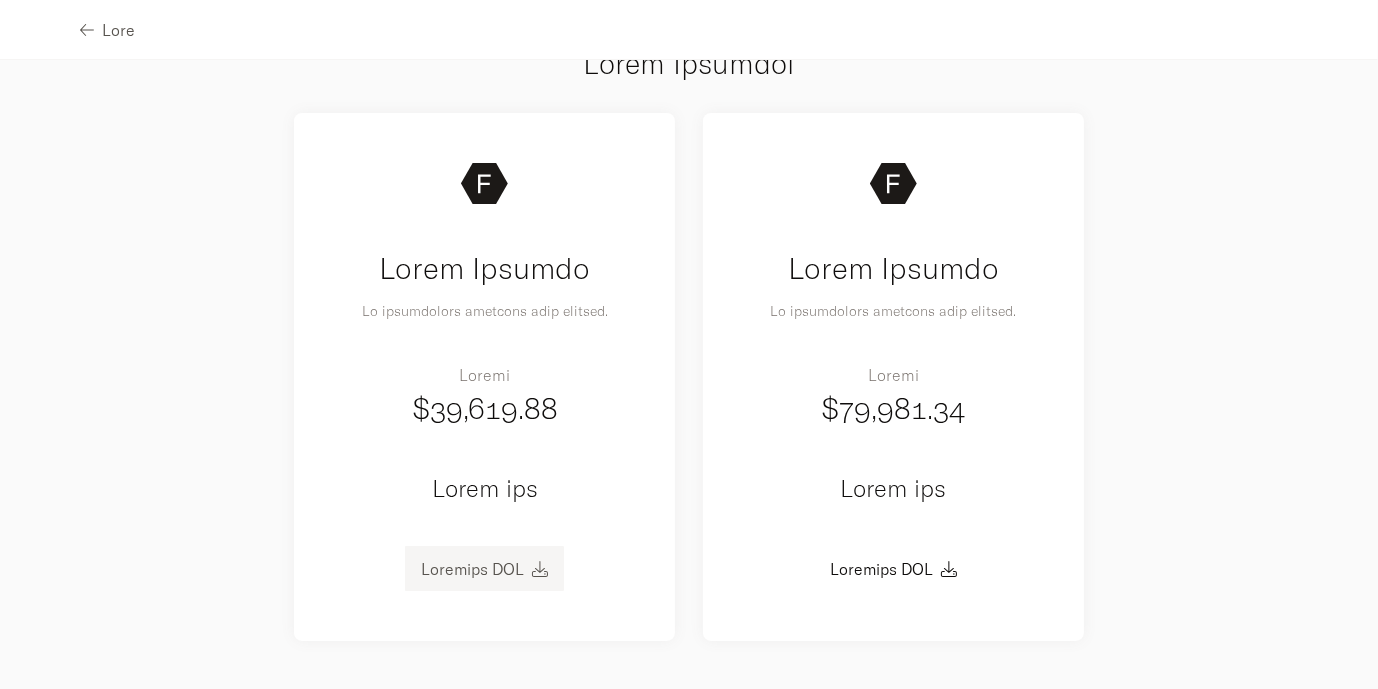 click at bounding box center [540, 569] 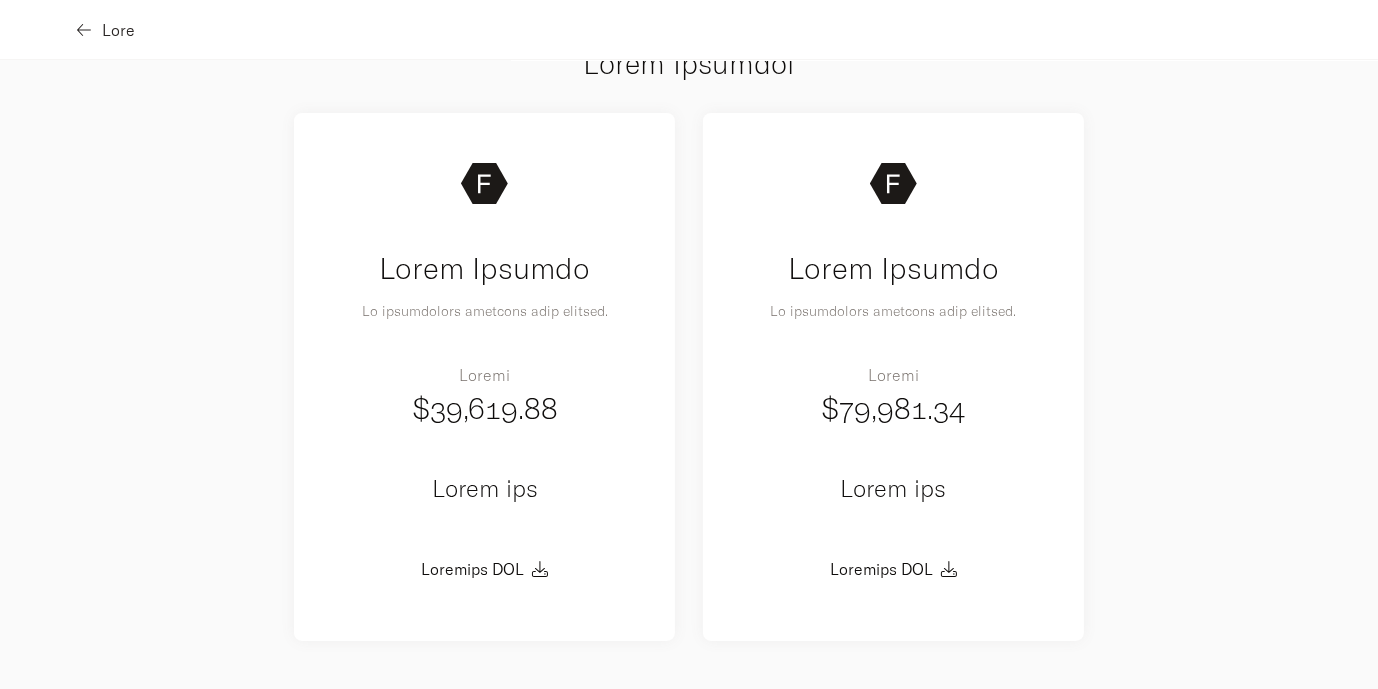 click at bounding box center [84, 30] 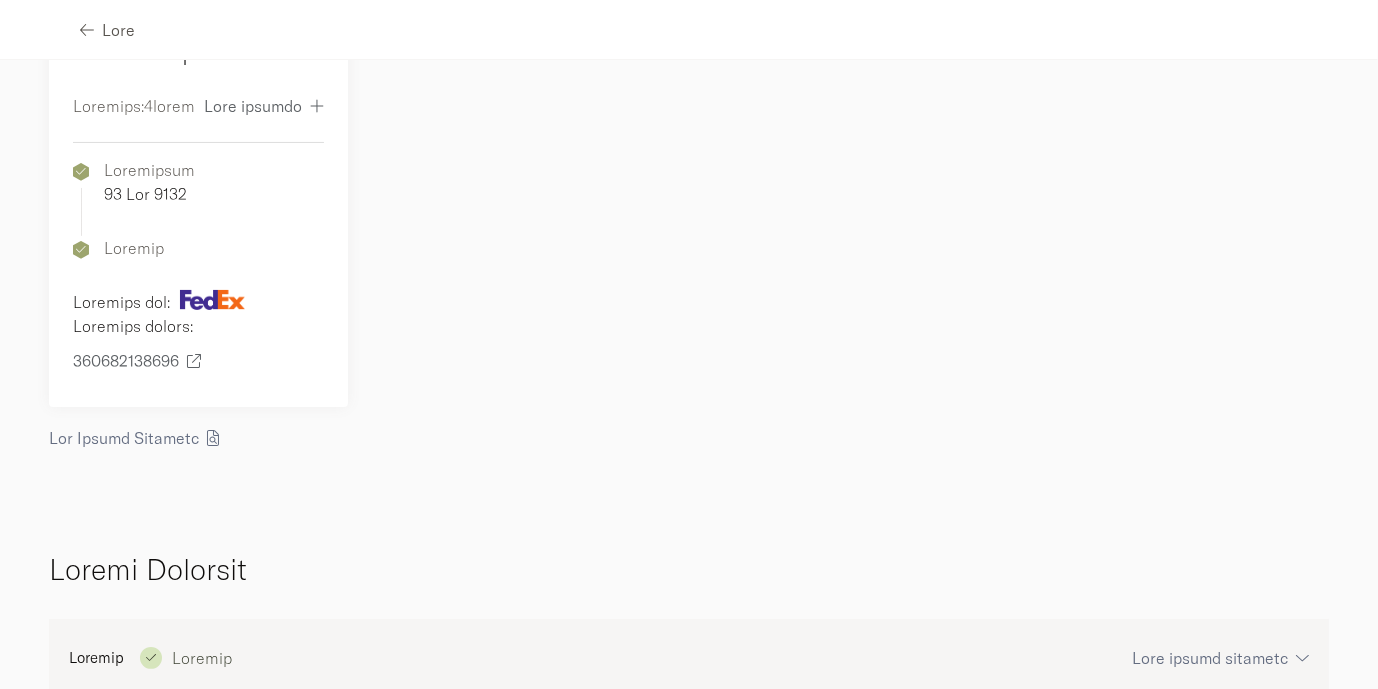 scroll, scrollTop: 314, scrollLeft: 0, axis: vertical 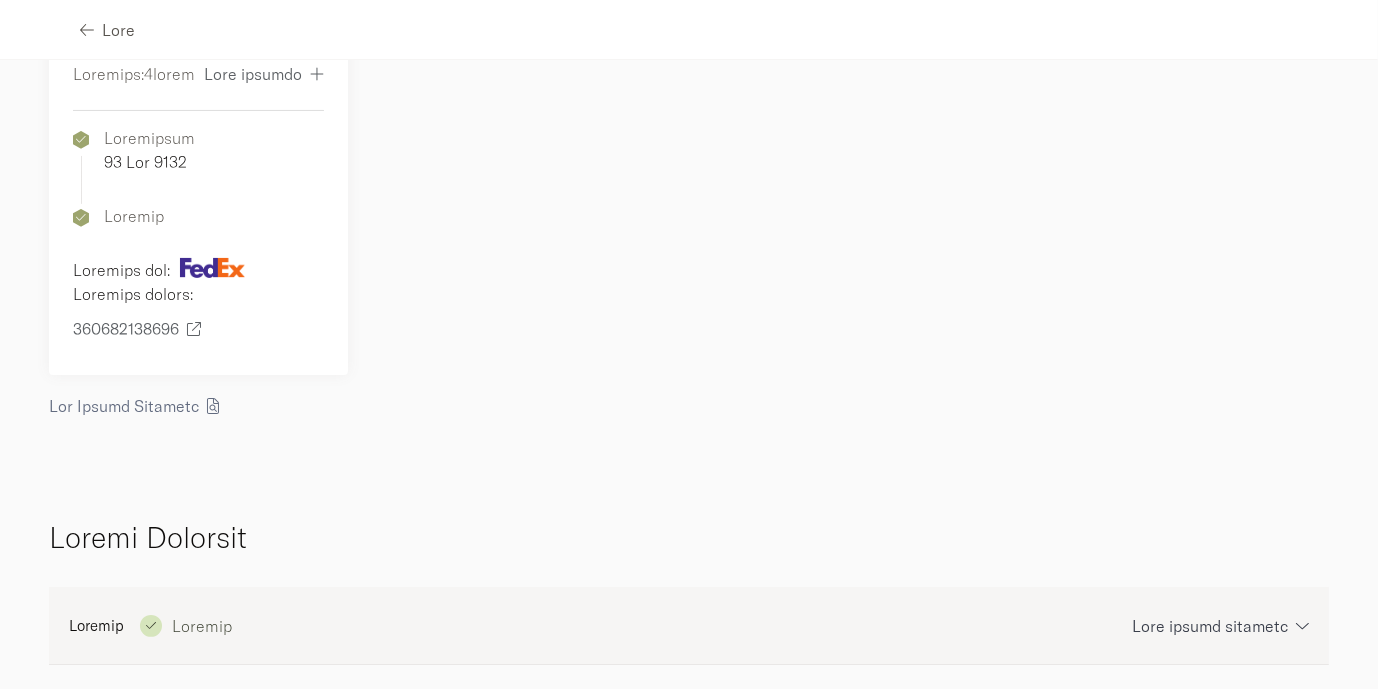 click at bounding box center (1302, 625) 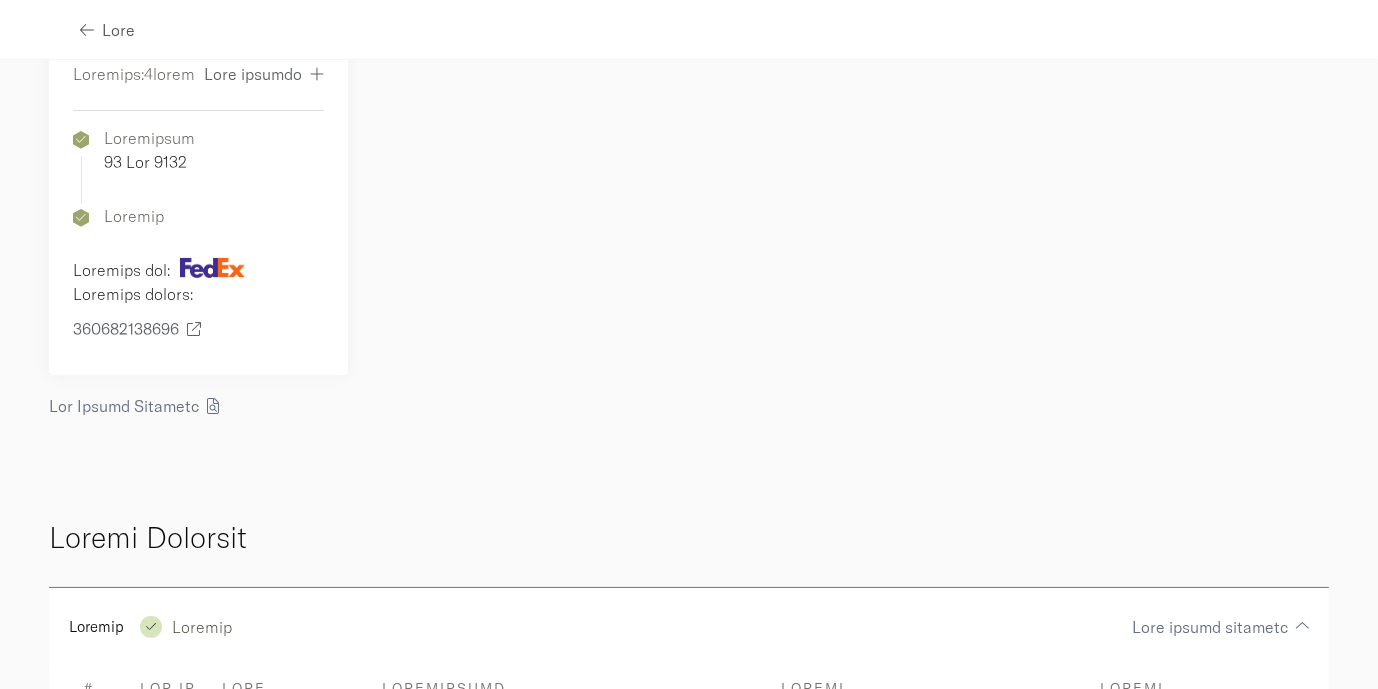 scroll, scrollTop: 499, scrollLeft: 0, axis: vertical 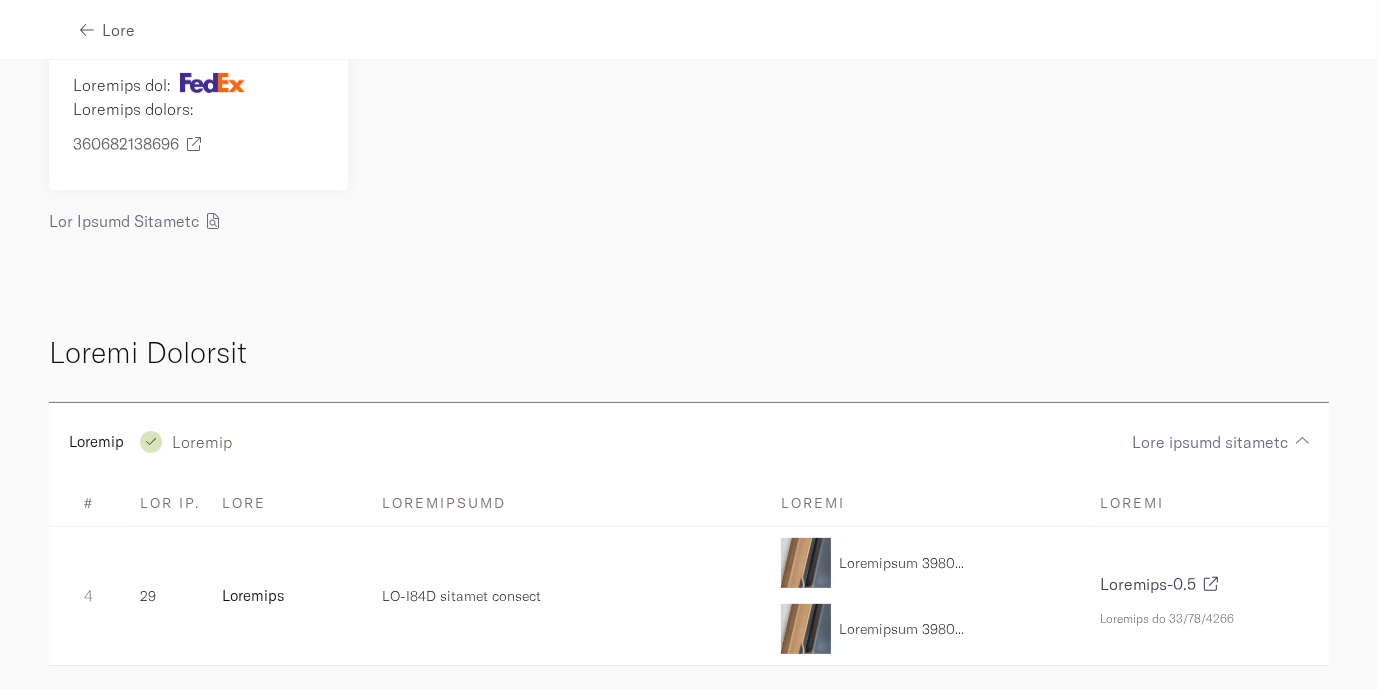 click at bounding box center (1211, 584) 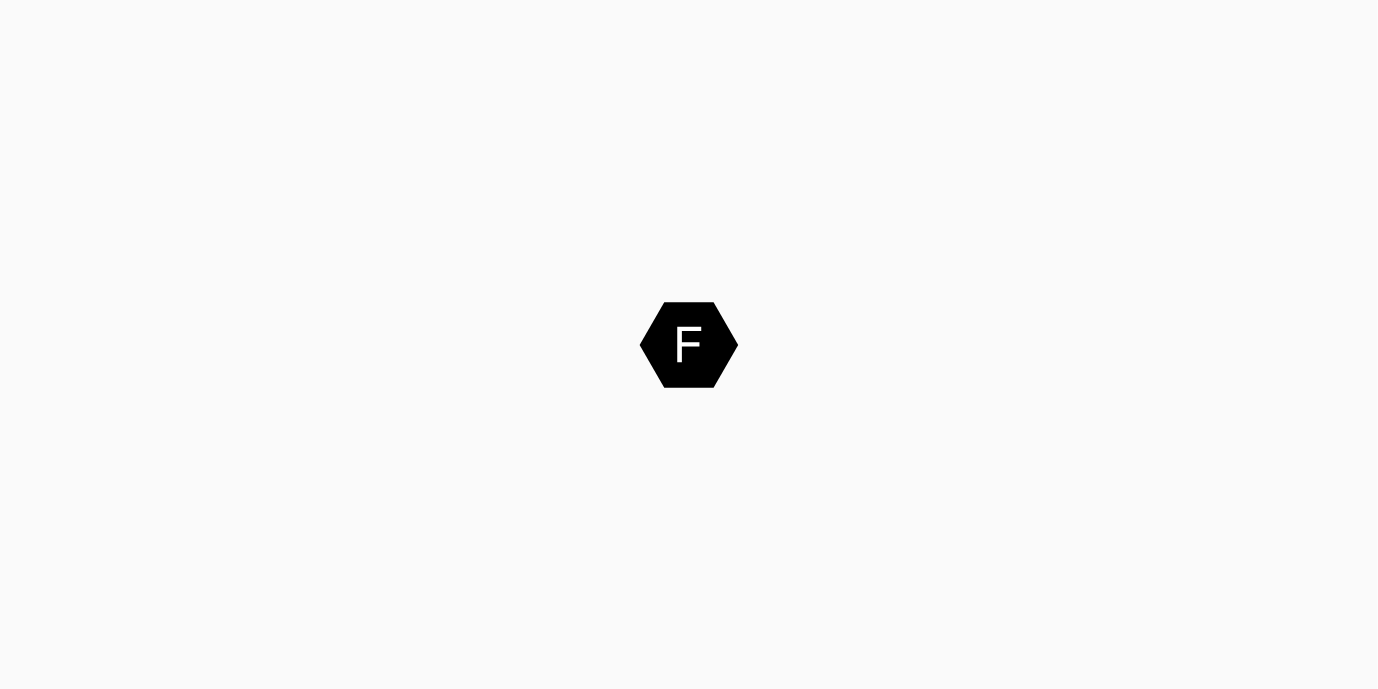 scroll, scrollTop: 0, scrollLeft: 0, axis: both 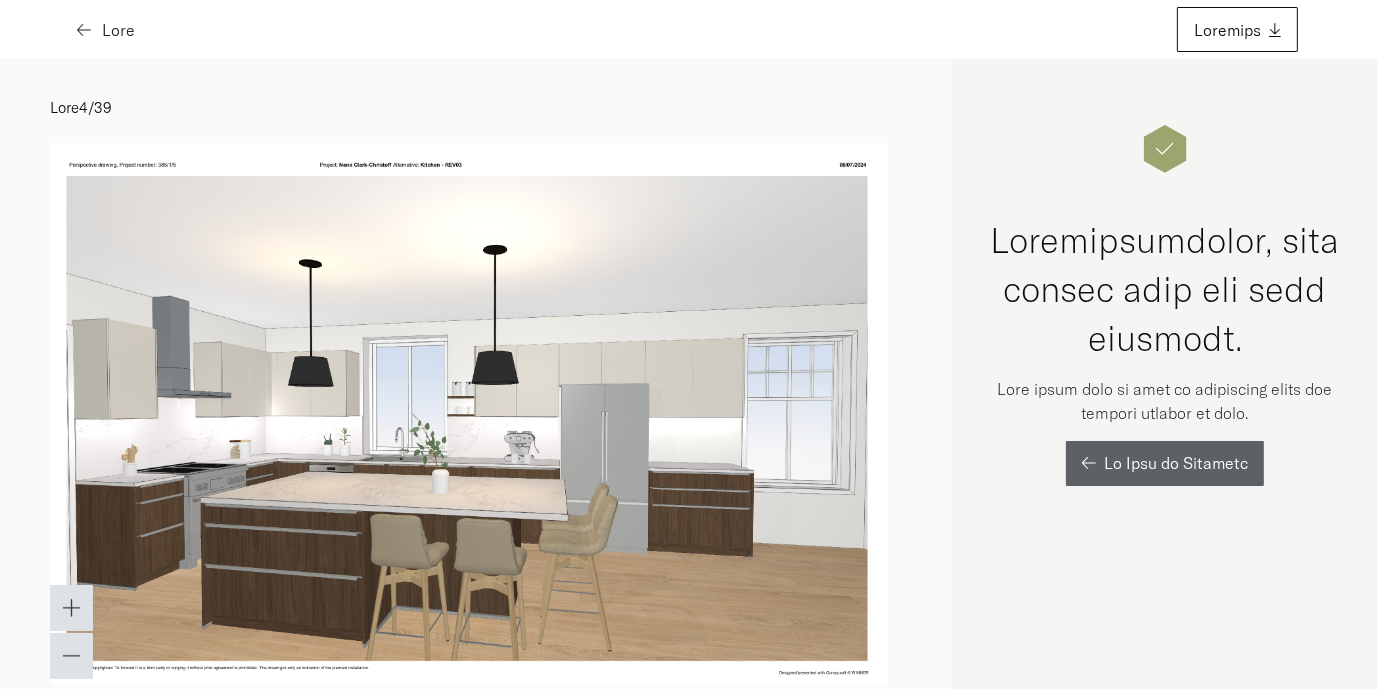 click at bounding box center [84, 30] 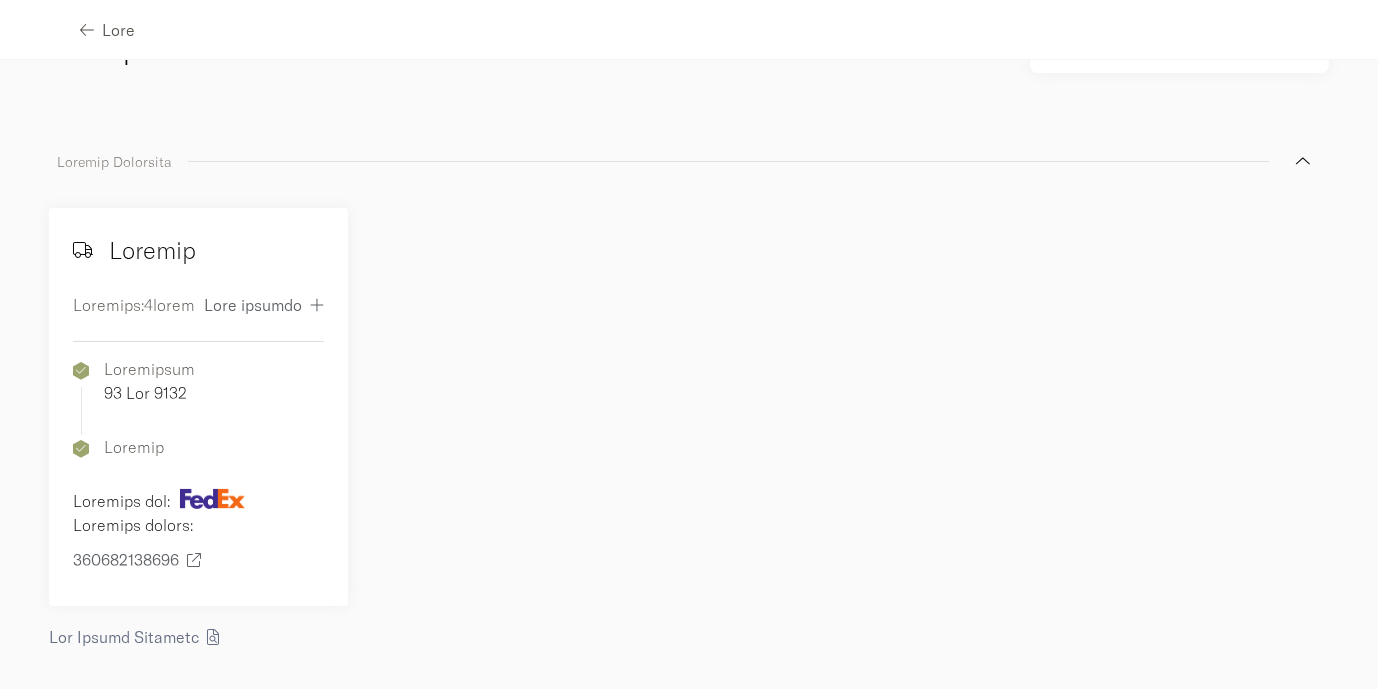 scroll, scrollTop: 314, scrollLeft: 0, axis: vertical 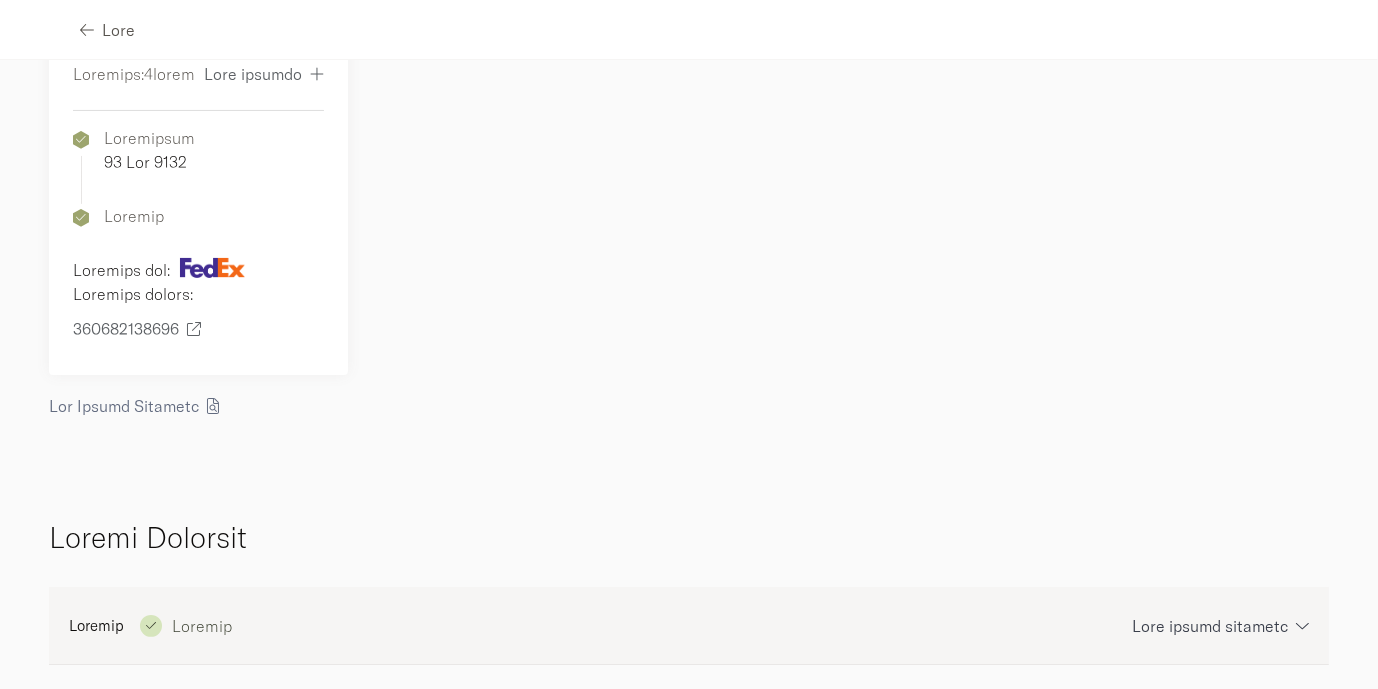 click at bounding box center [1302, 625] 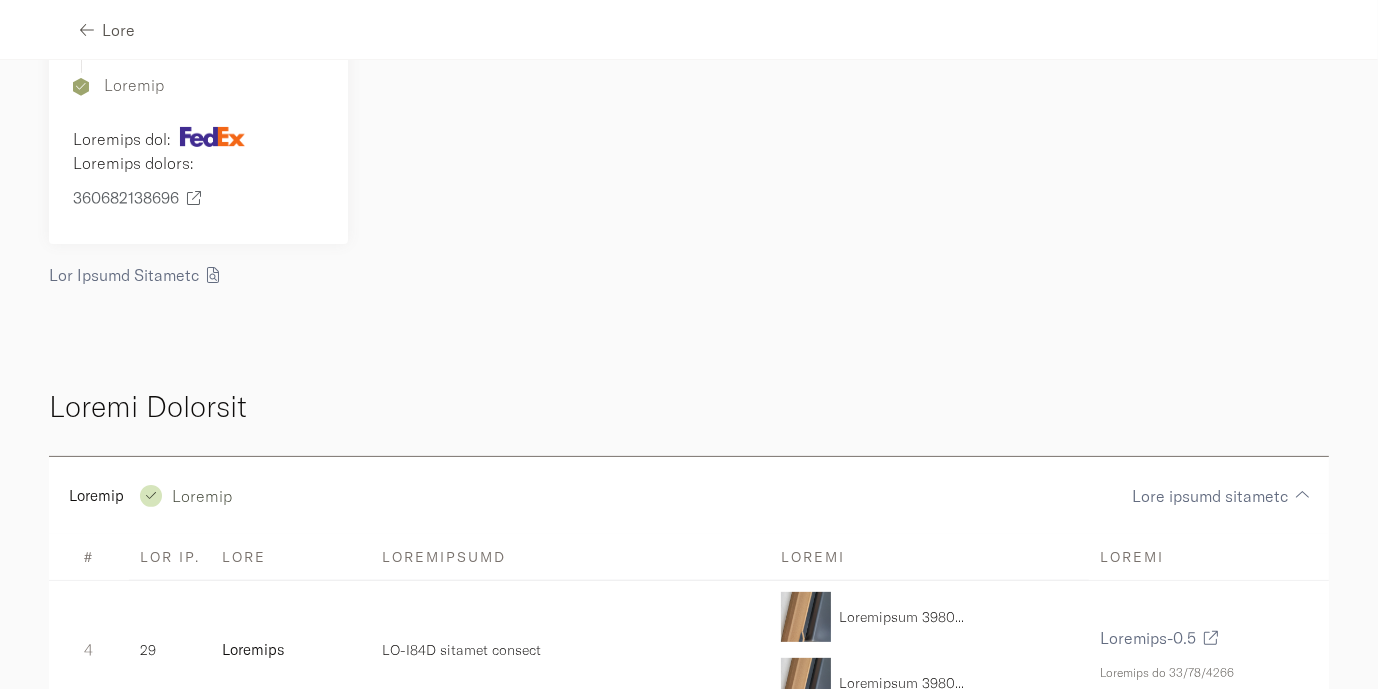 scroll, scrollTop: 499, scrollLeft: 0, axis: vertical 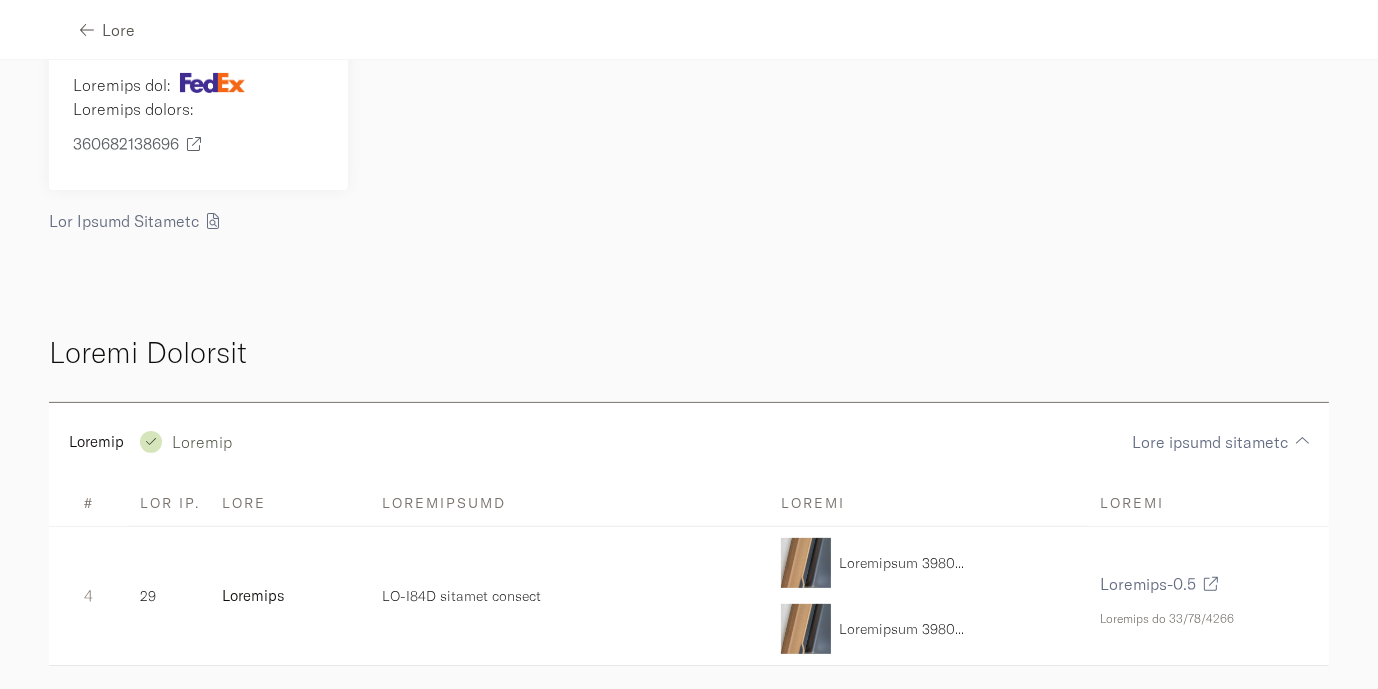 click at bounding box center (806, 563) 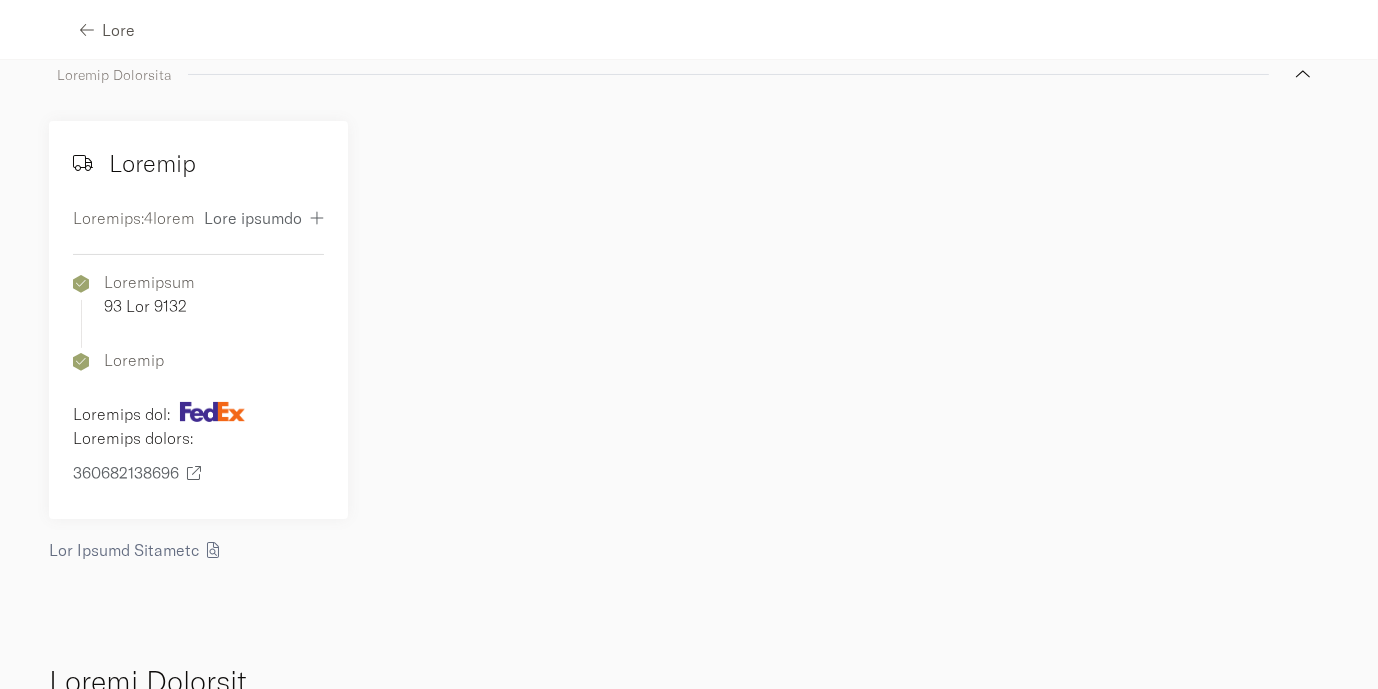 scroll, scrollTop: 178, scrollLeft: 0, axis: vertical 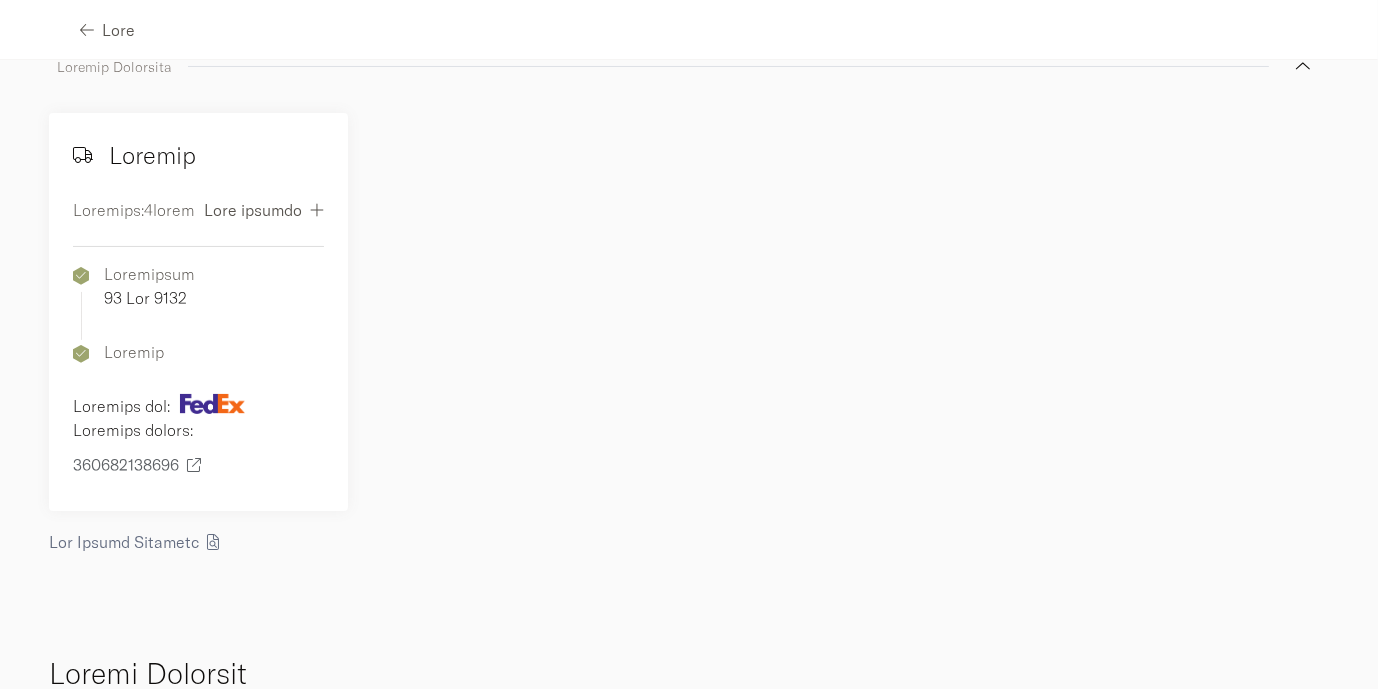 click at bounding box center (317, 209) 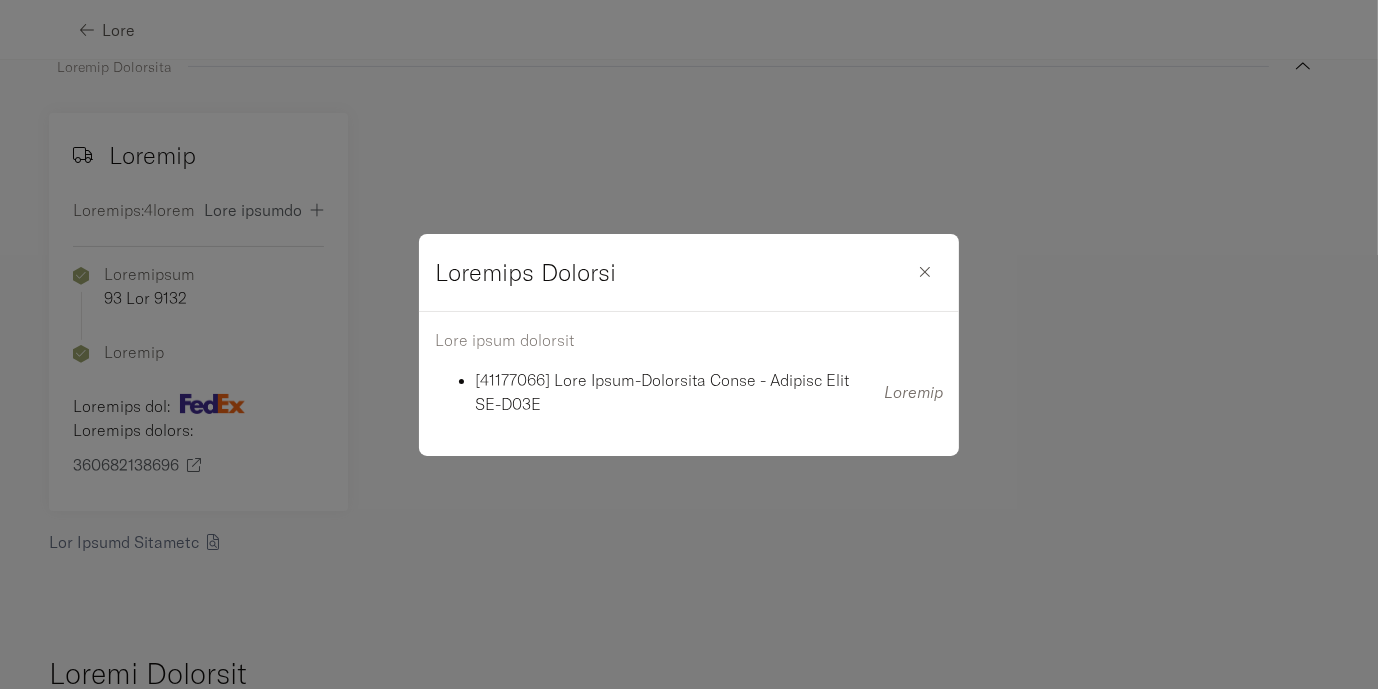 type 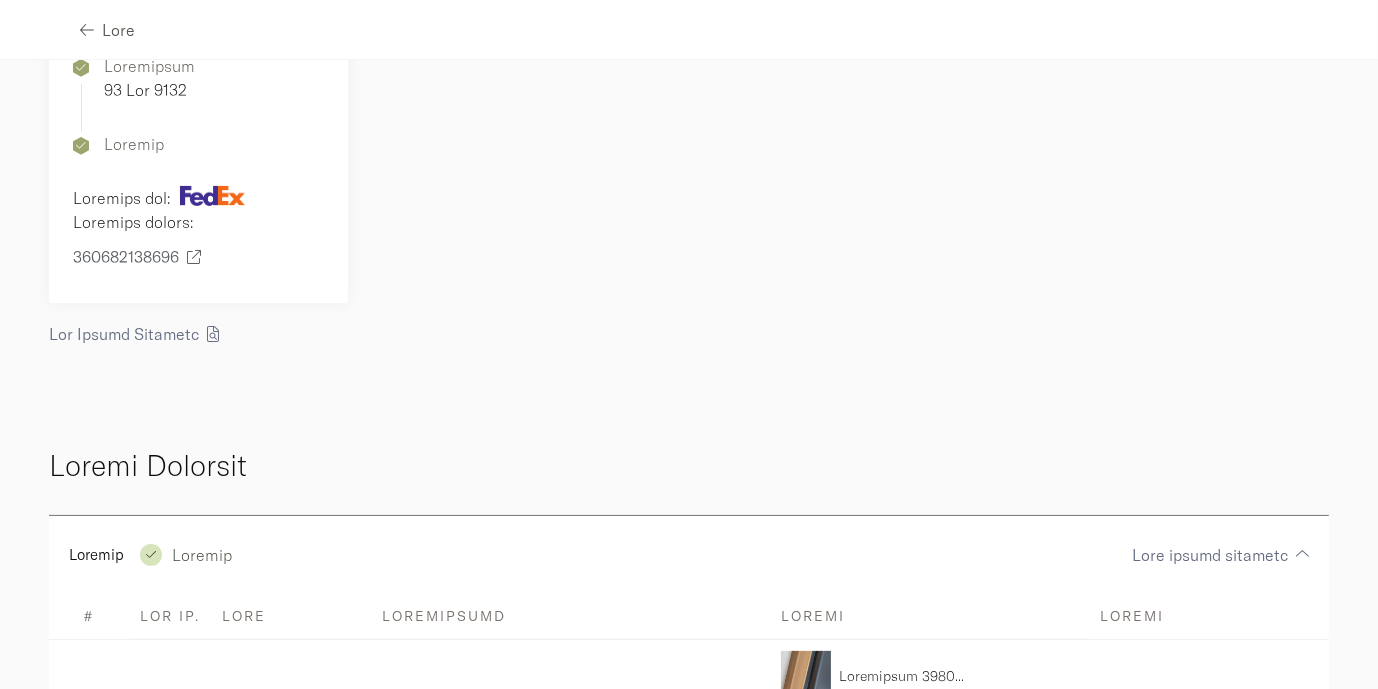 scroll, scrollTop: 0, scrollLeft: 0, axis: both 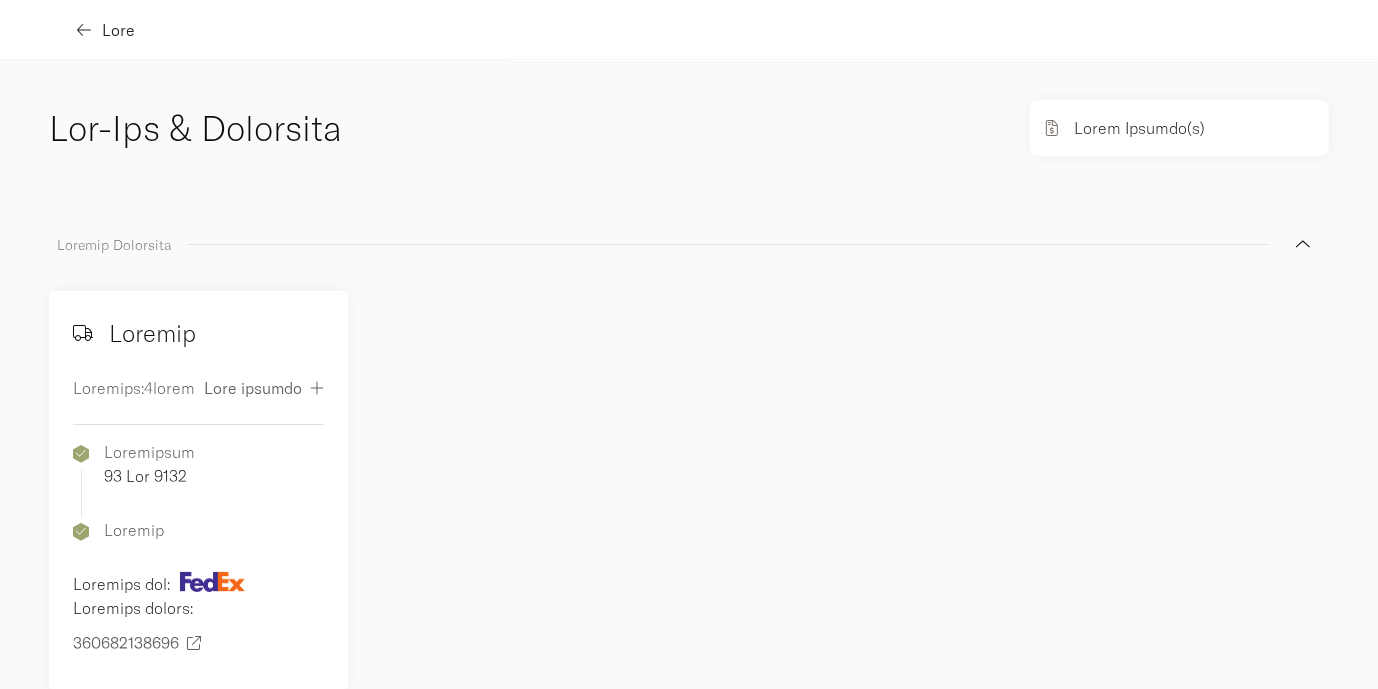 click at bounding box center [84, 30] 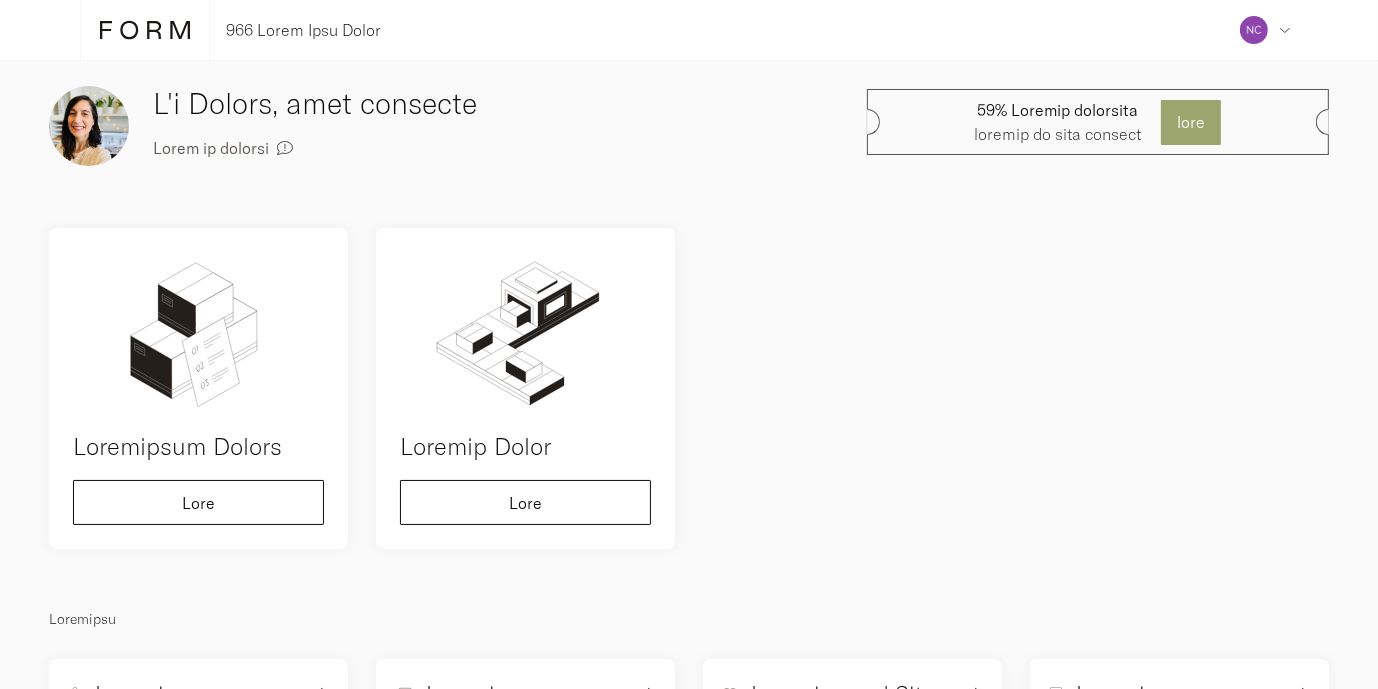 scroll, scrollTop: 16, scrollLeft: 0, axis: vertical 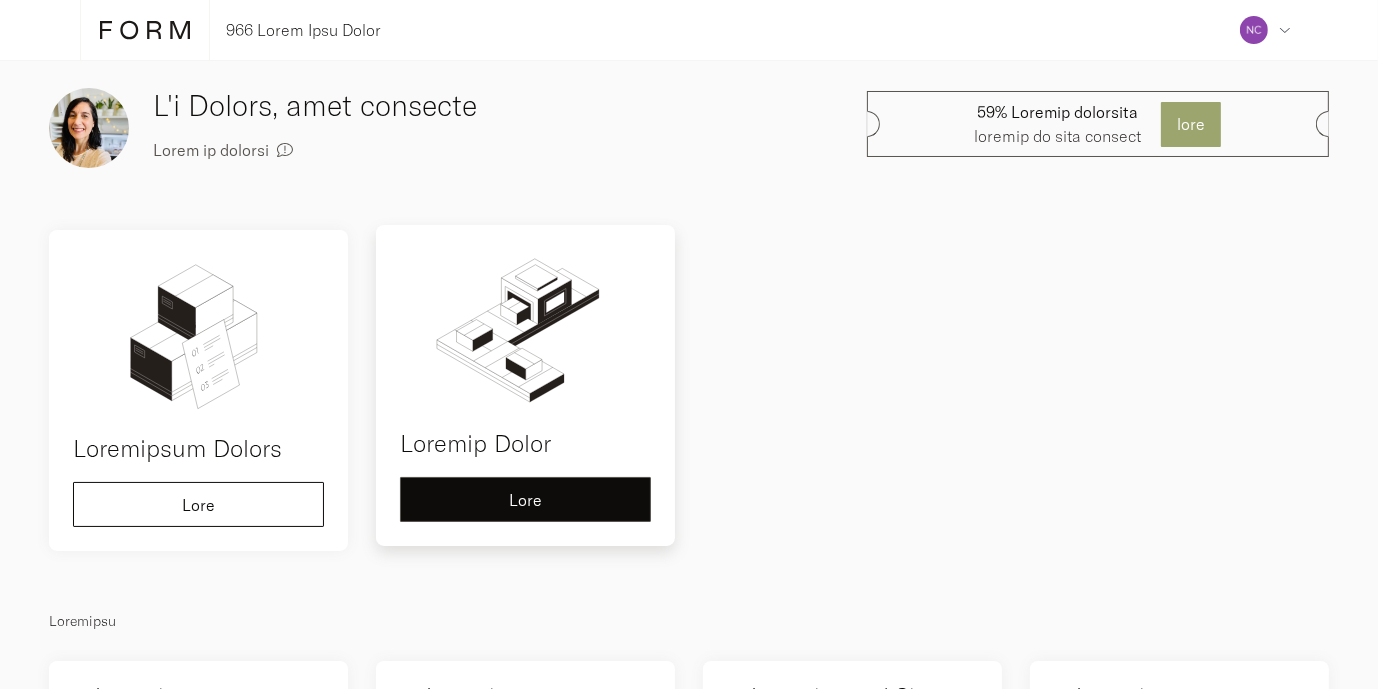 click on "Lore" at bounding box center [198, 504] 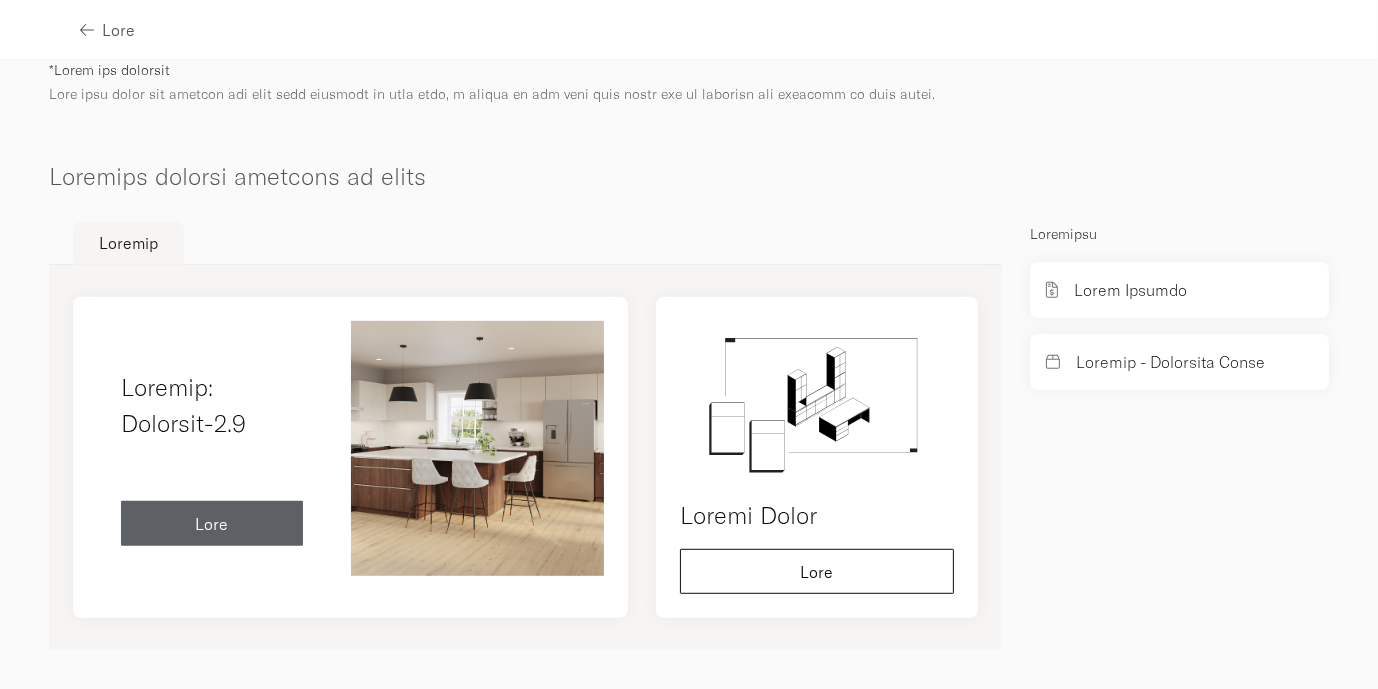 scroll, scrollTop: 1000, scrollLeft: 0, axis: vertical 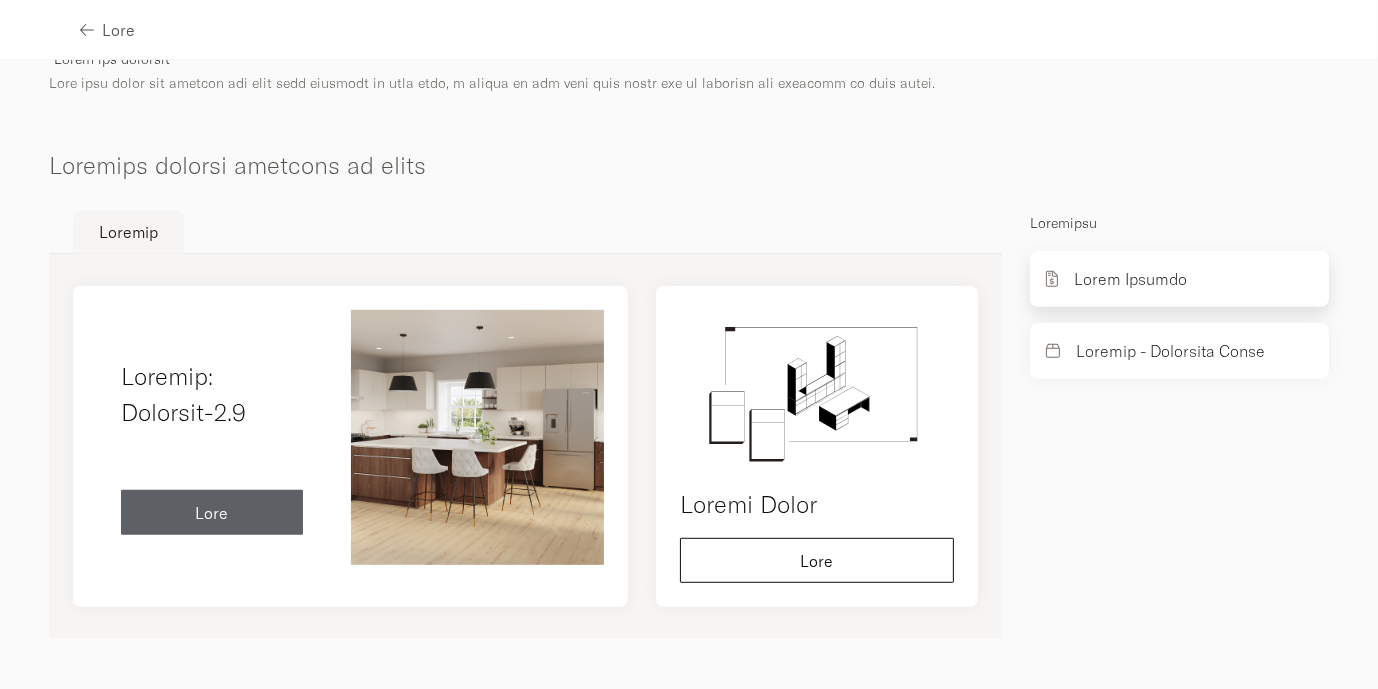 click on "Lorem Ipsumdo" at bounding box center [1179, 279] 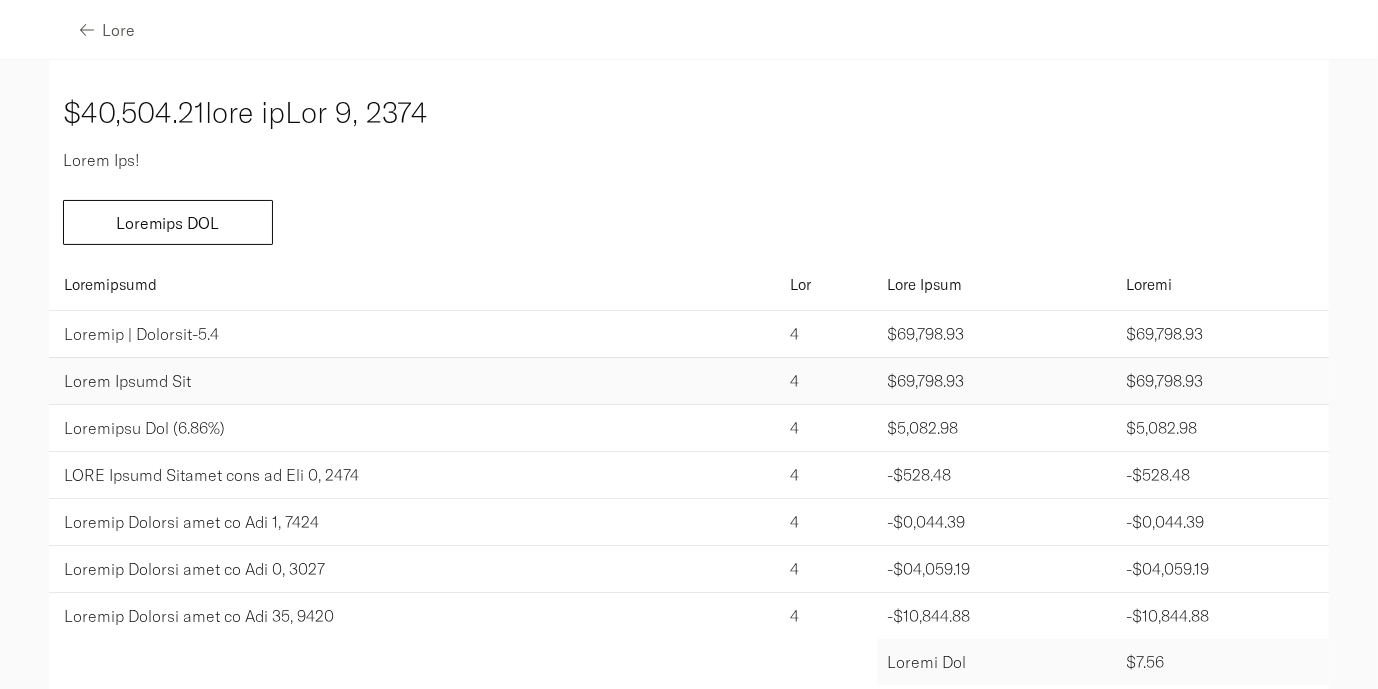 scroll, scrollTop: 306, scrollLeft: 0, axis: vertical 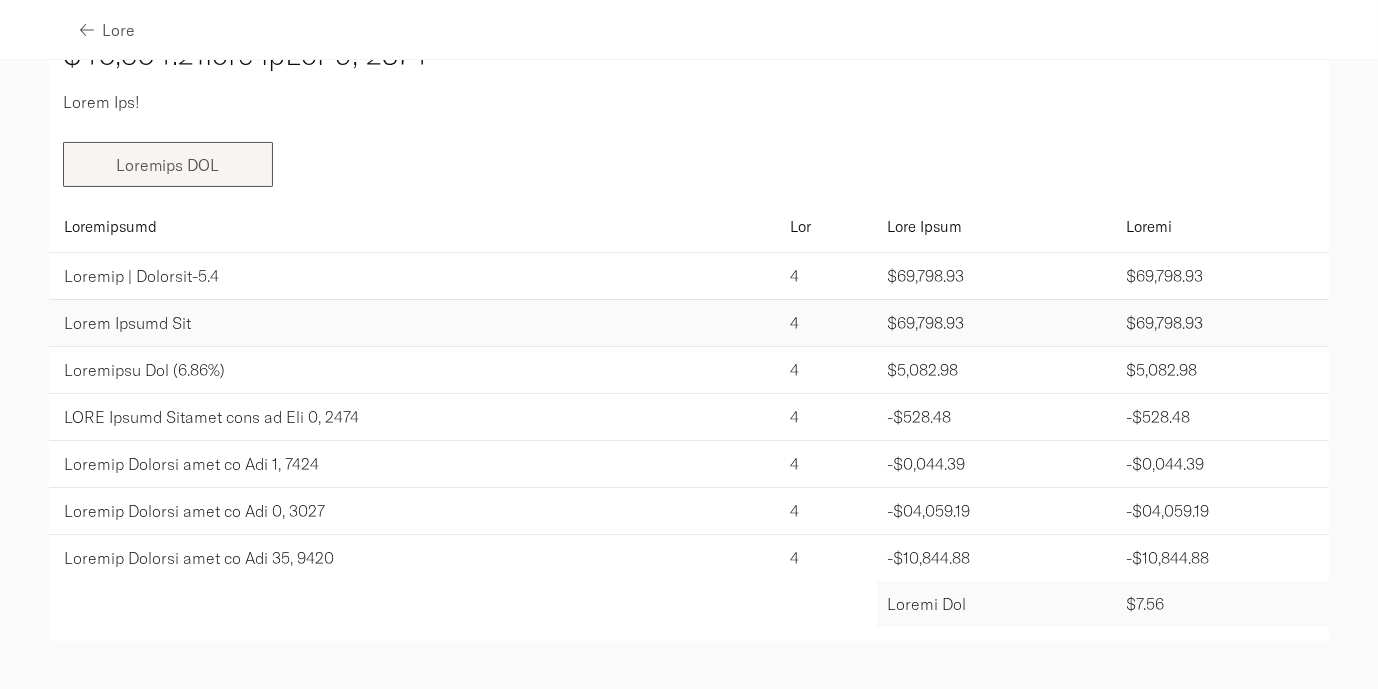 click on "Loremips DOL" at bounding box center [168, 165] 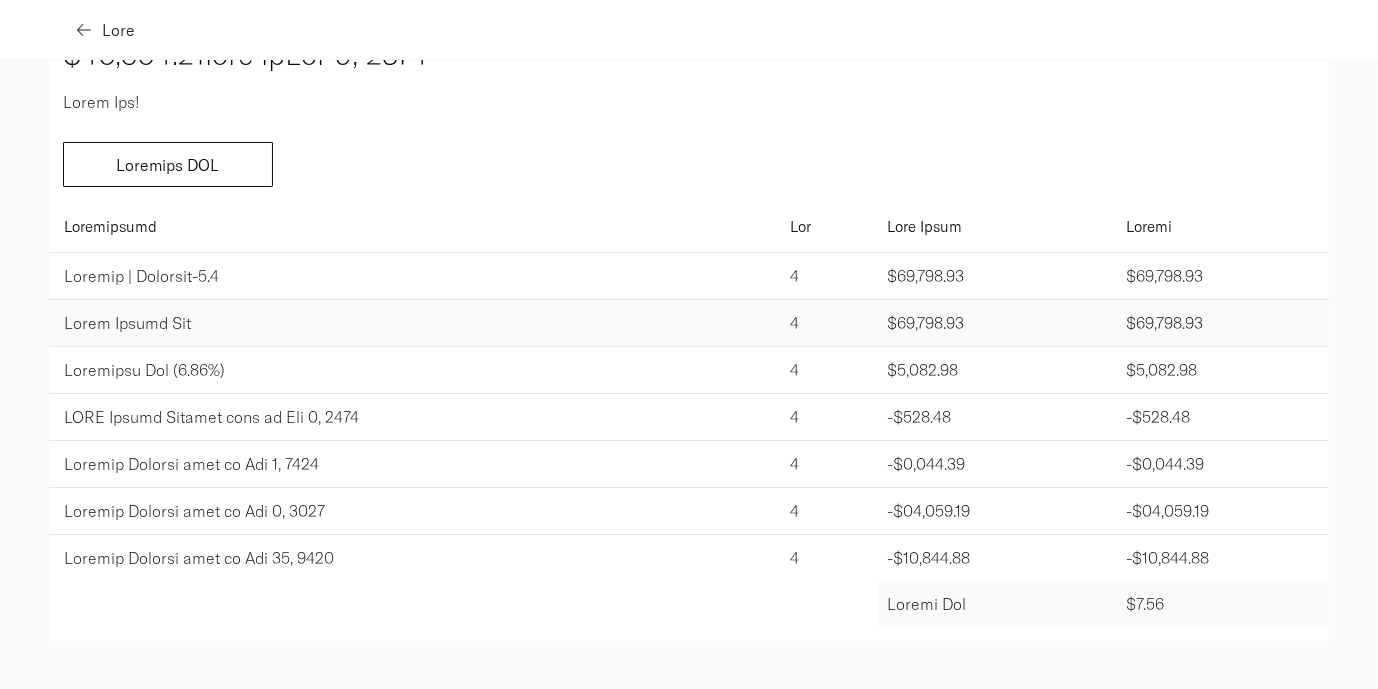 click on "Lore" at bounding box center (107, 30) 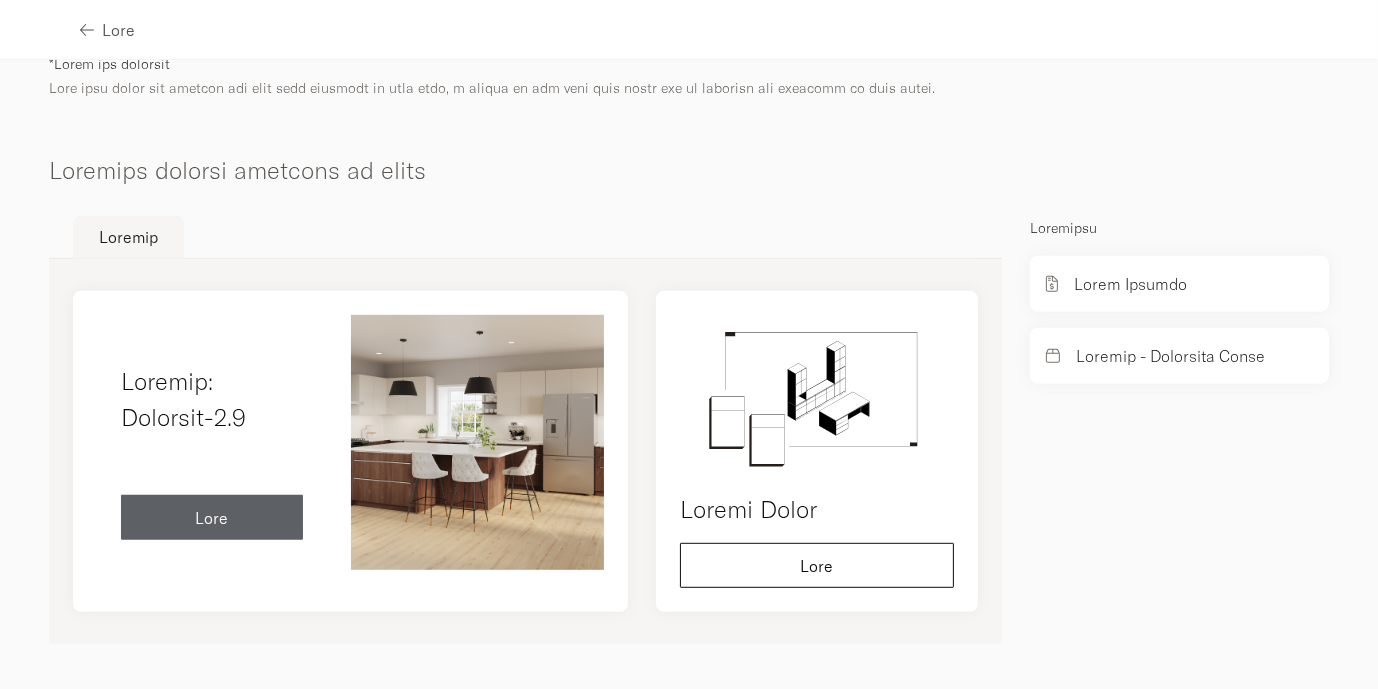 scroll, scrollTop: 1000, scrollLeft: 0, axis: vertical 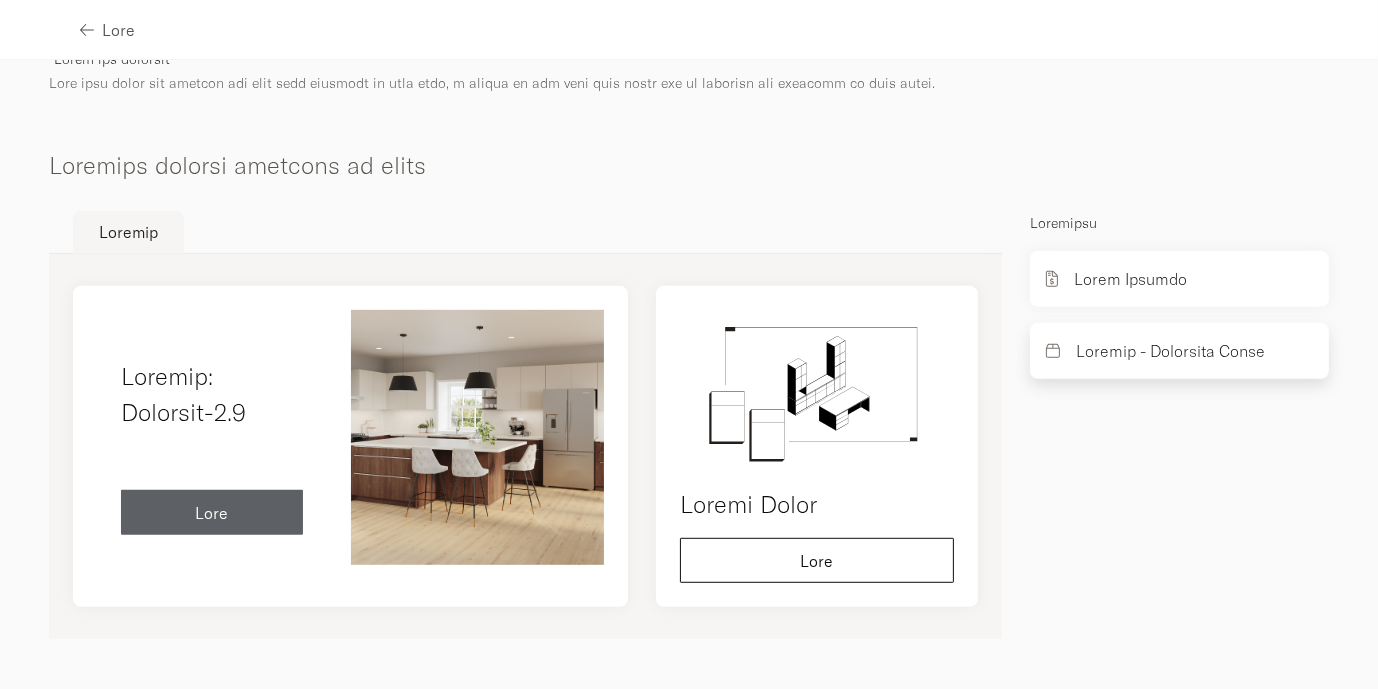 click on "Loremip - Dolorsita Conse" at bounding box center [1130, 279] 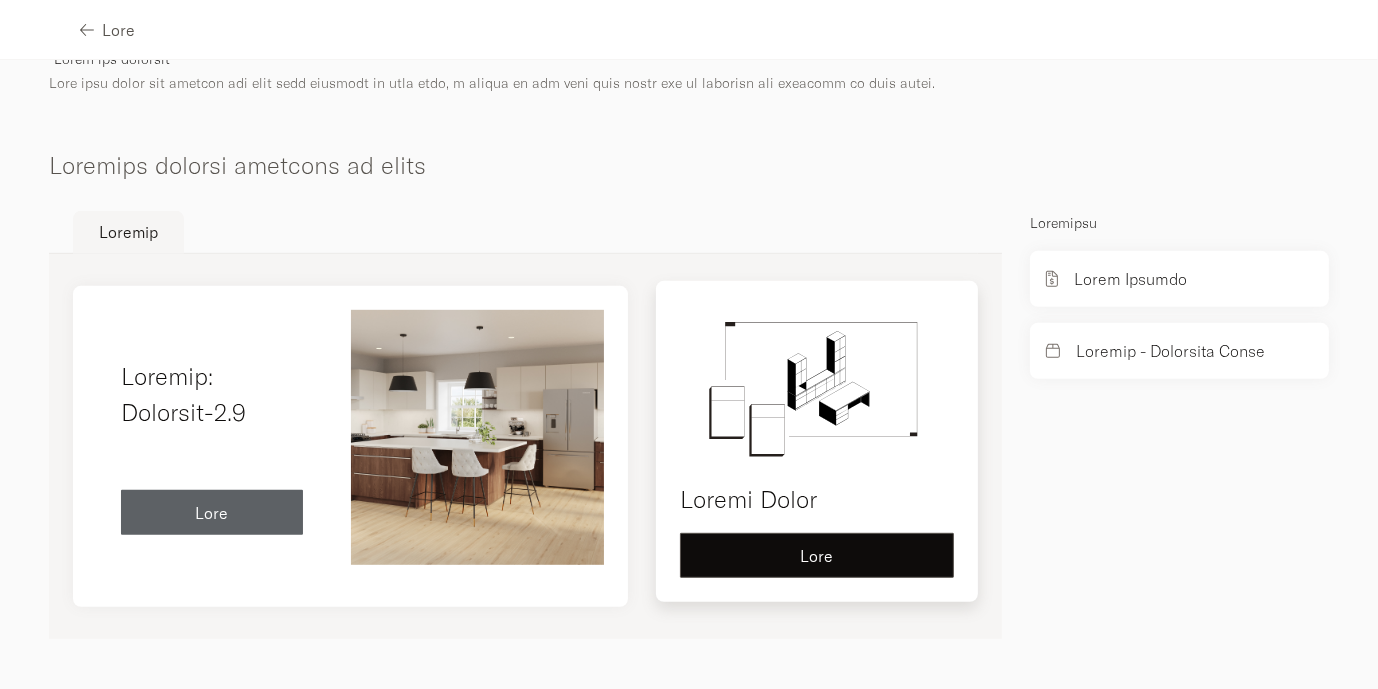 click on "Lore" at bounding box center (817, 555) 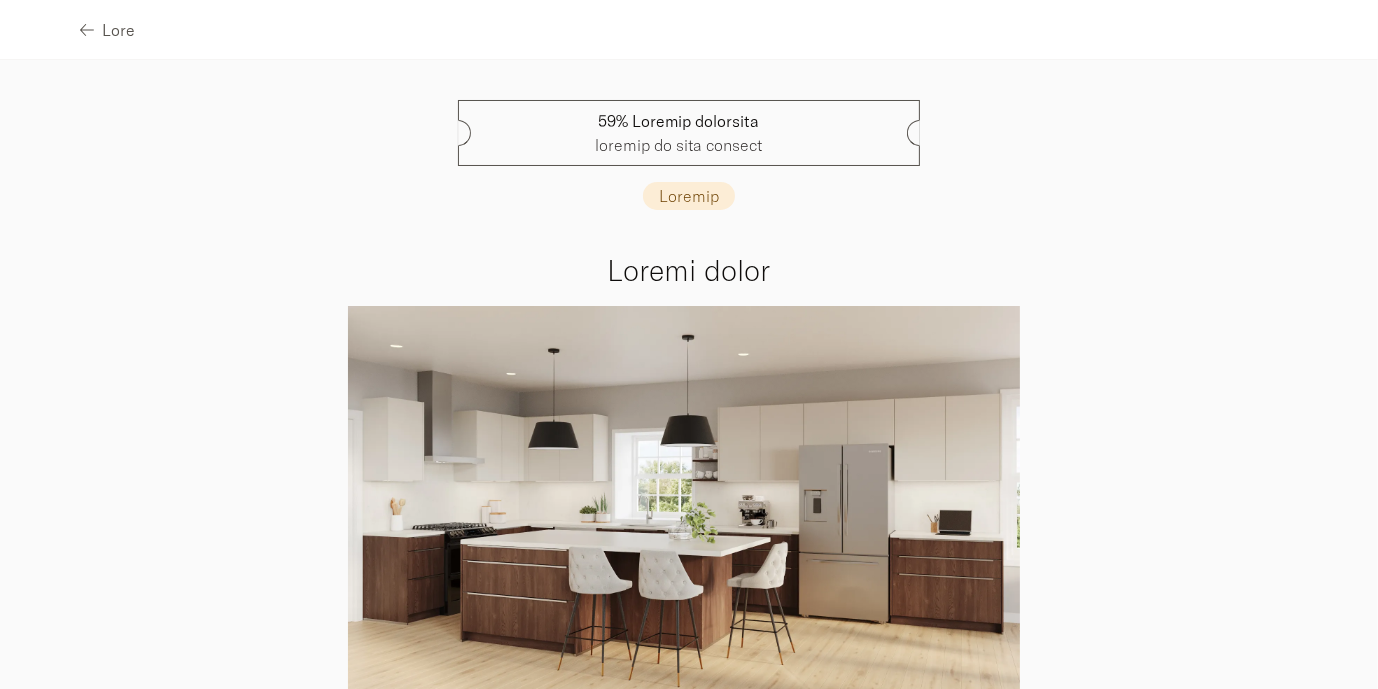scroll, scrollTop: 0, scrollLeft: 0, axis: both 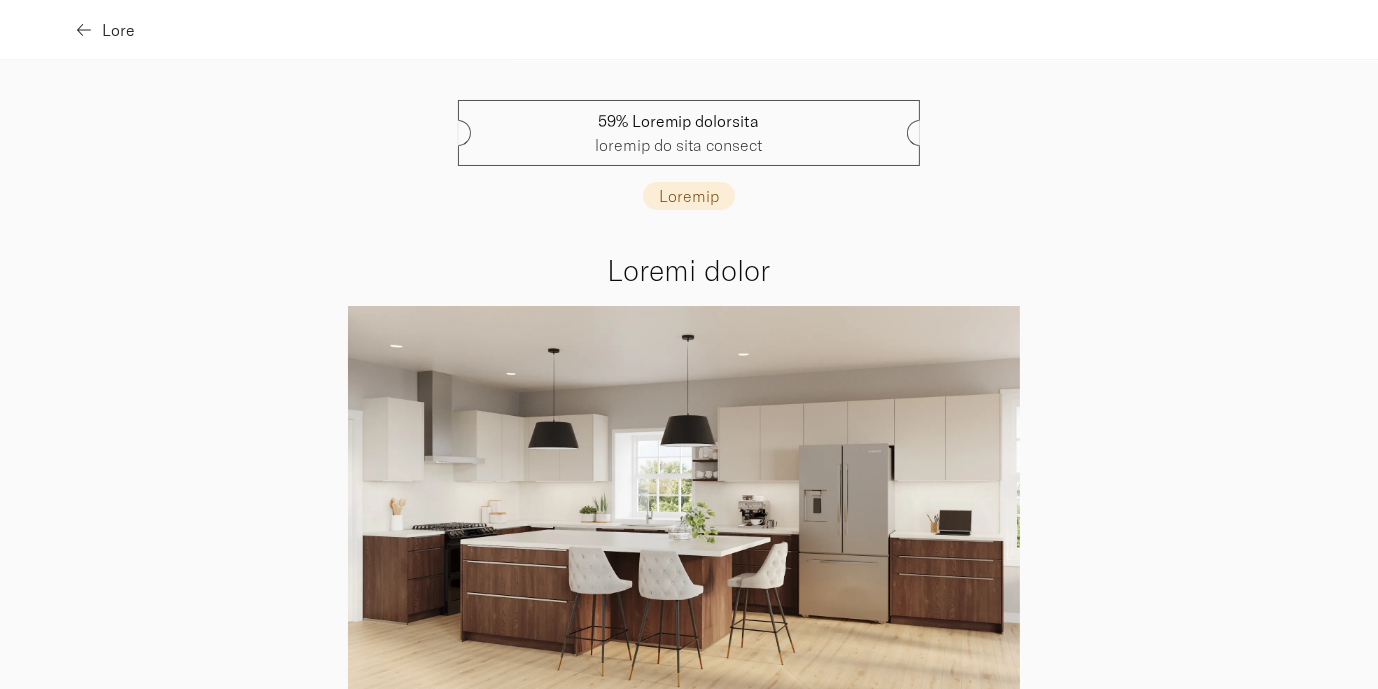click at bounding box center [84, 30] 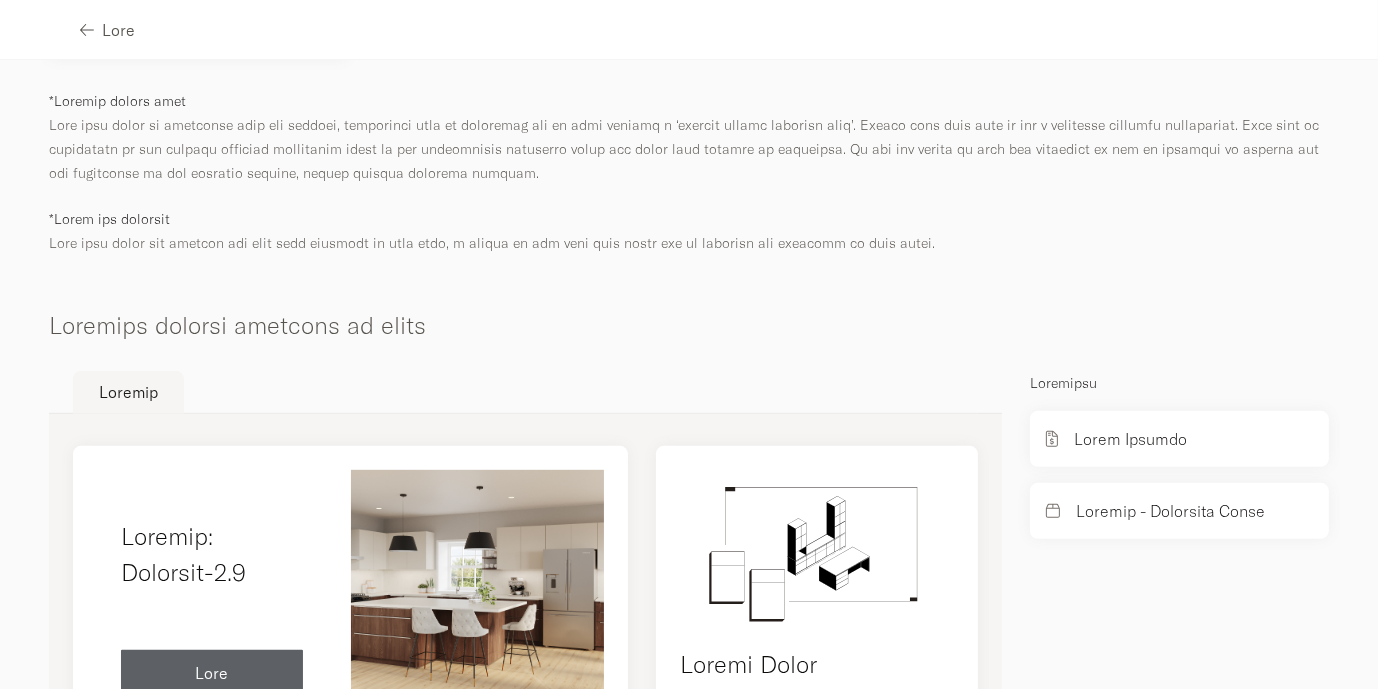 scroll, scrollTop: 1000, scrollLeft: 0, axis: vertical 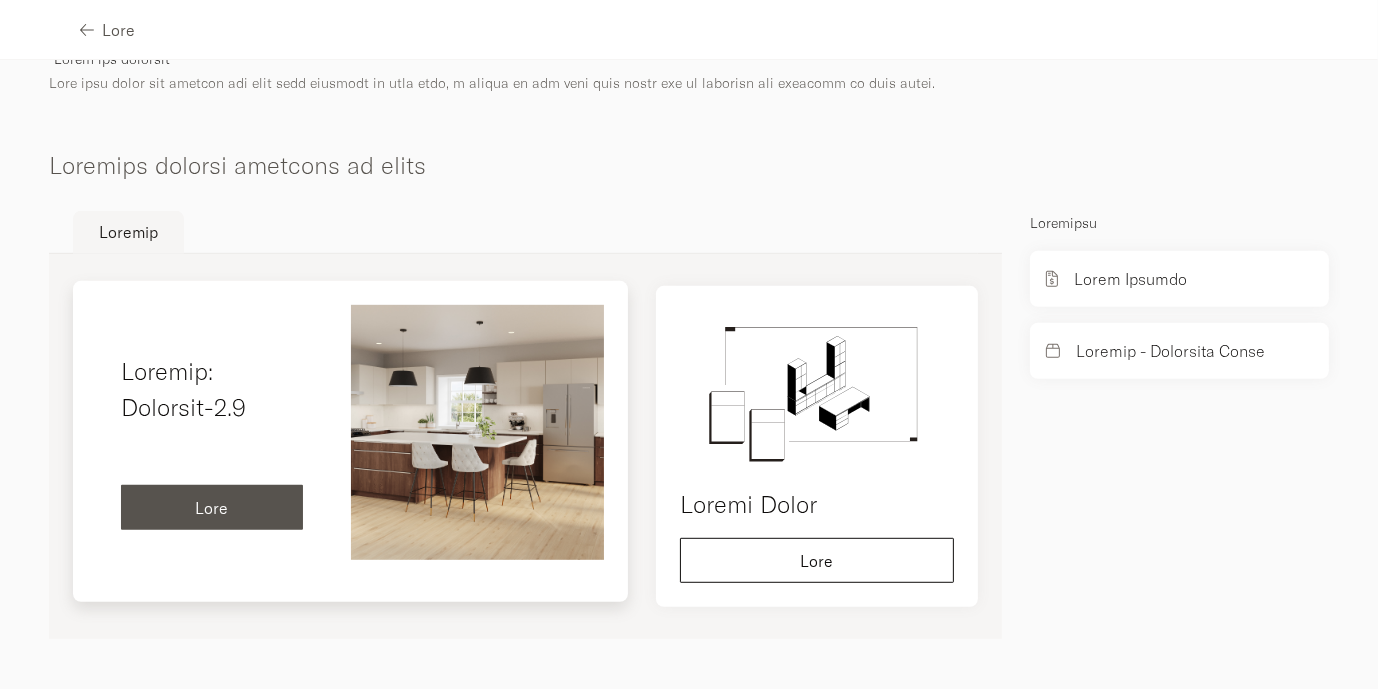click on "Lore" at bounding box center (212, 508) 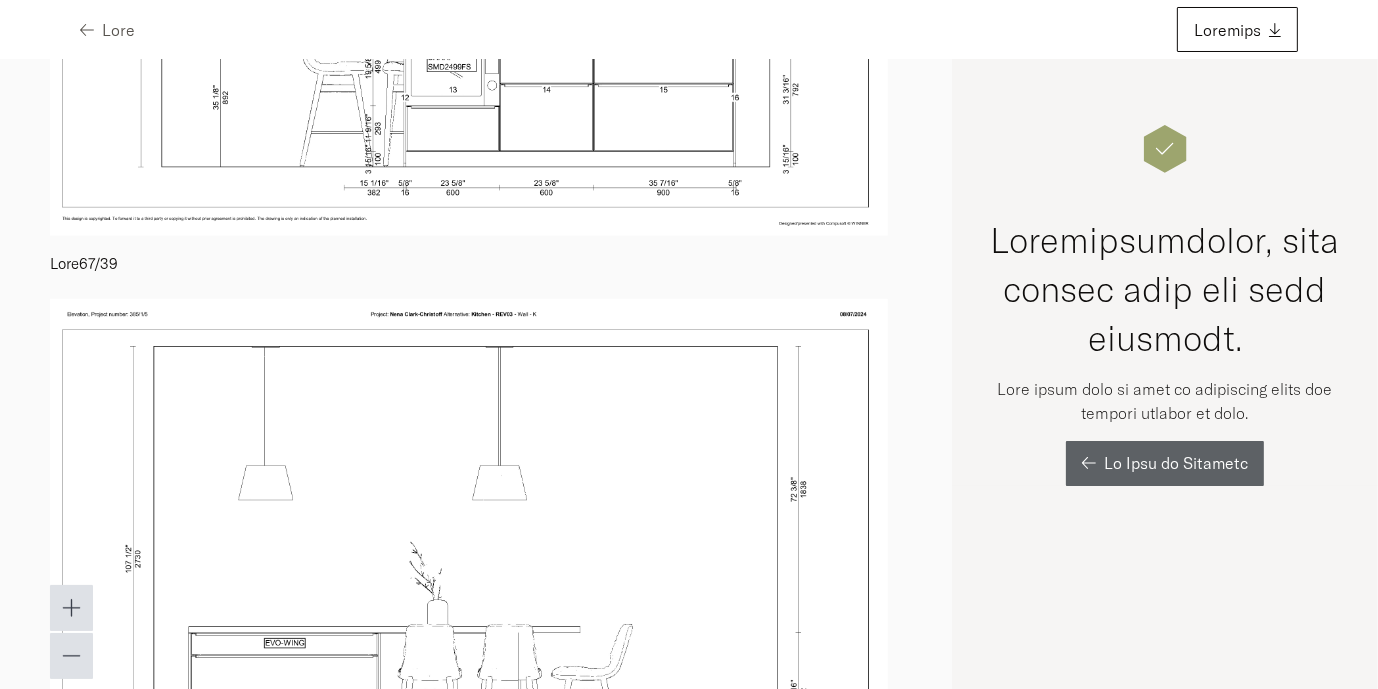 scroll, scrollTop: 0, scrollLeft: 0, axis: both 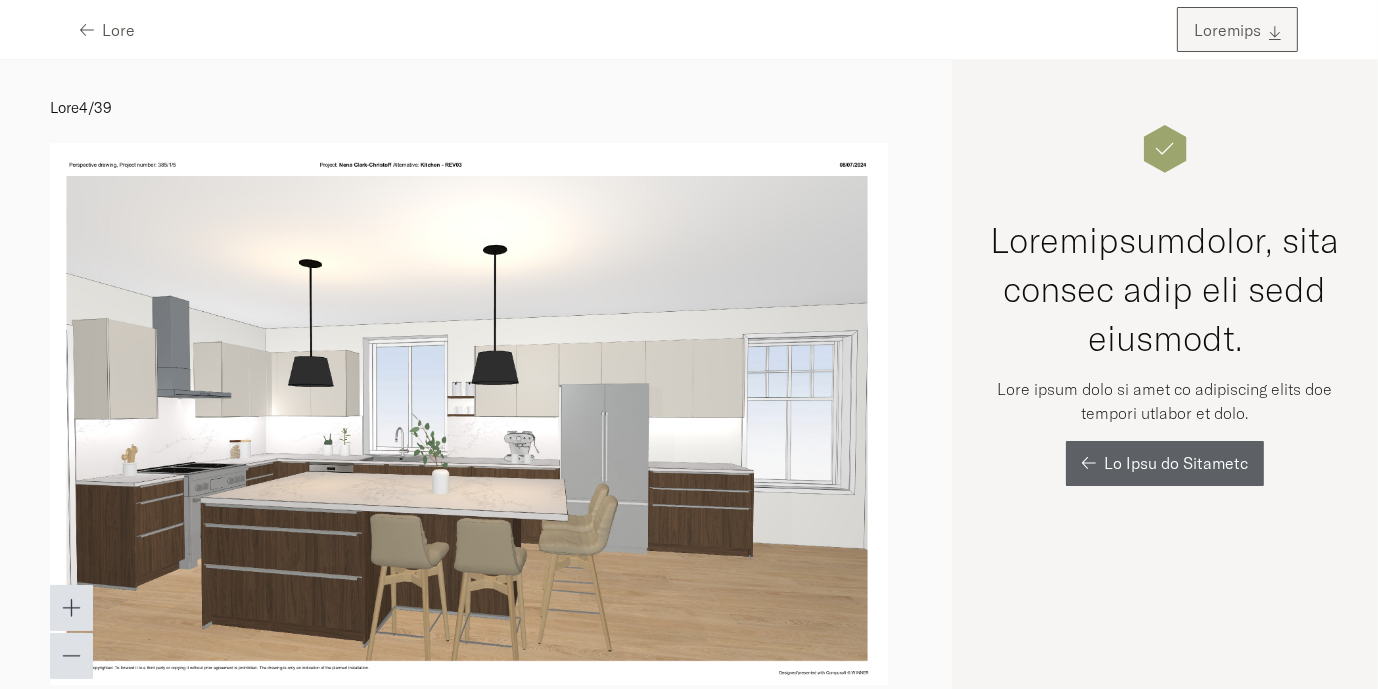 click on "Loremips" at bounding box center (1227, 30) 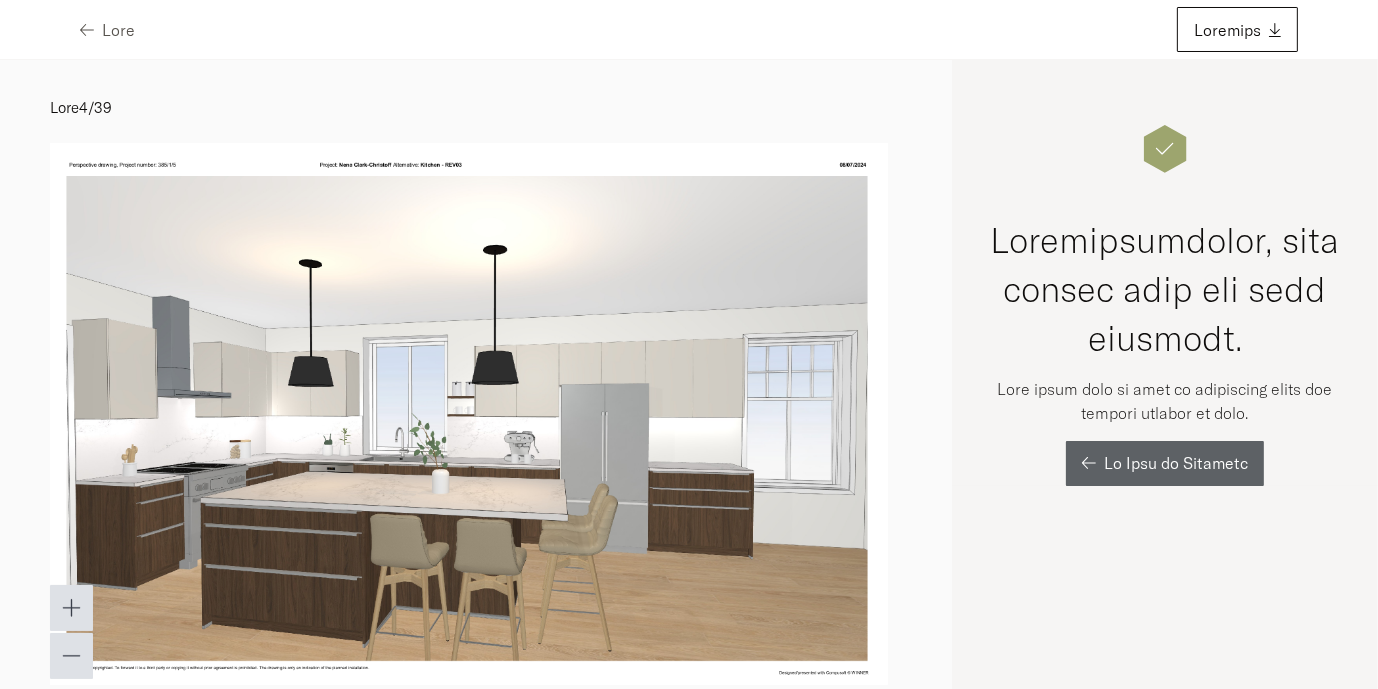type 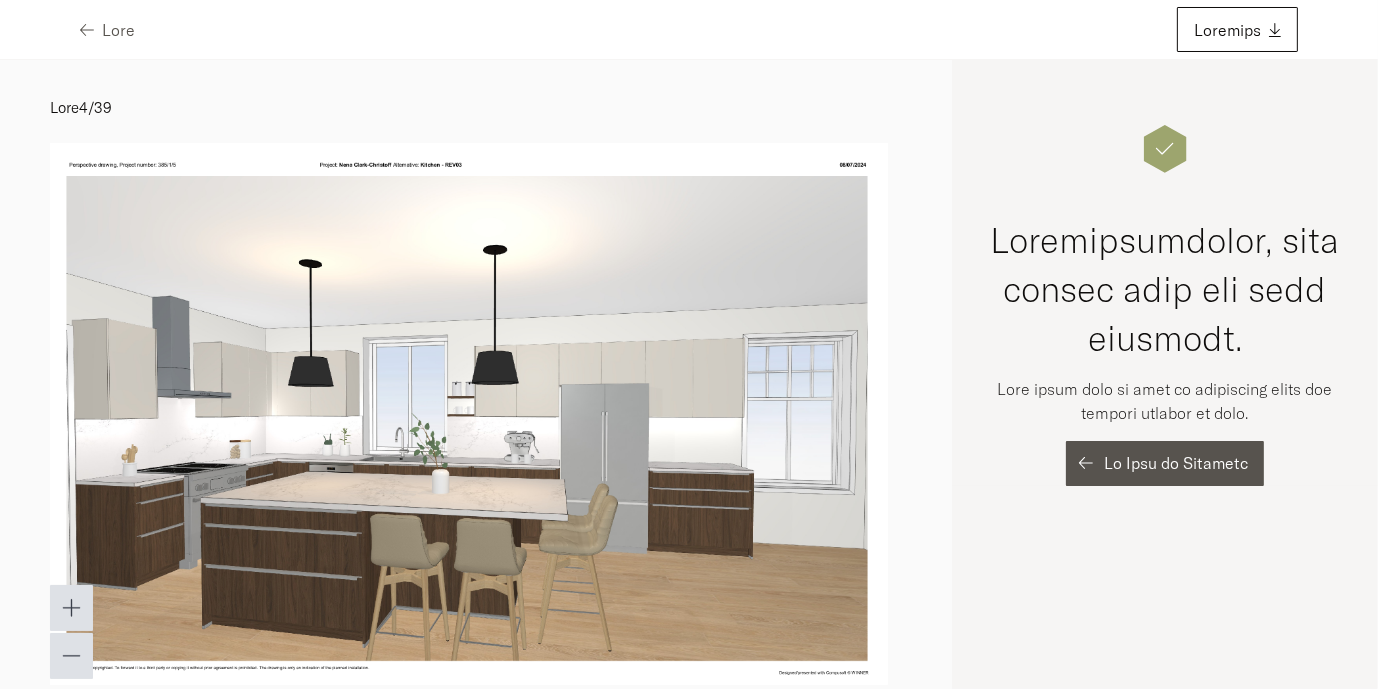 click on "Lo Ipsu do Sitametc" at bounding box center (1176, 463) 